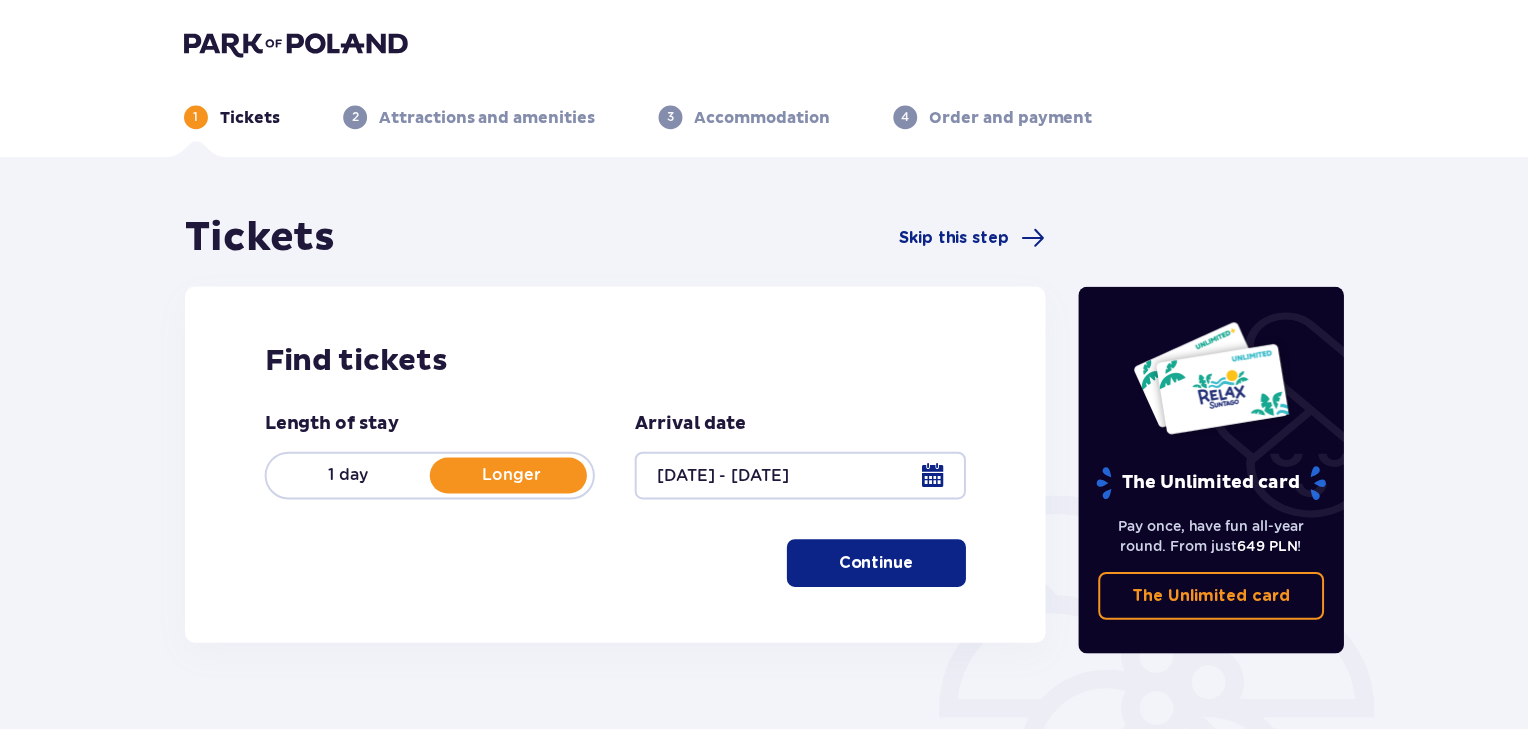 scroll, scrollTop: 0, scrollLeft: 0, axis: both 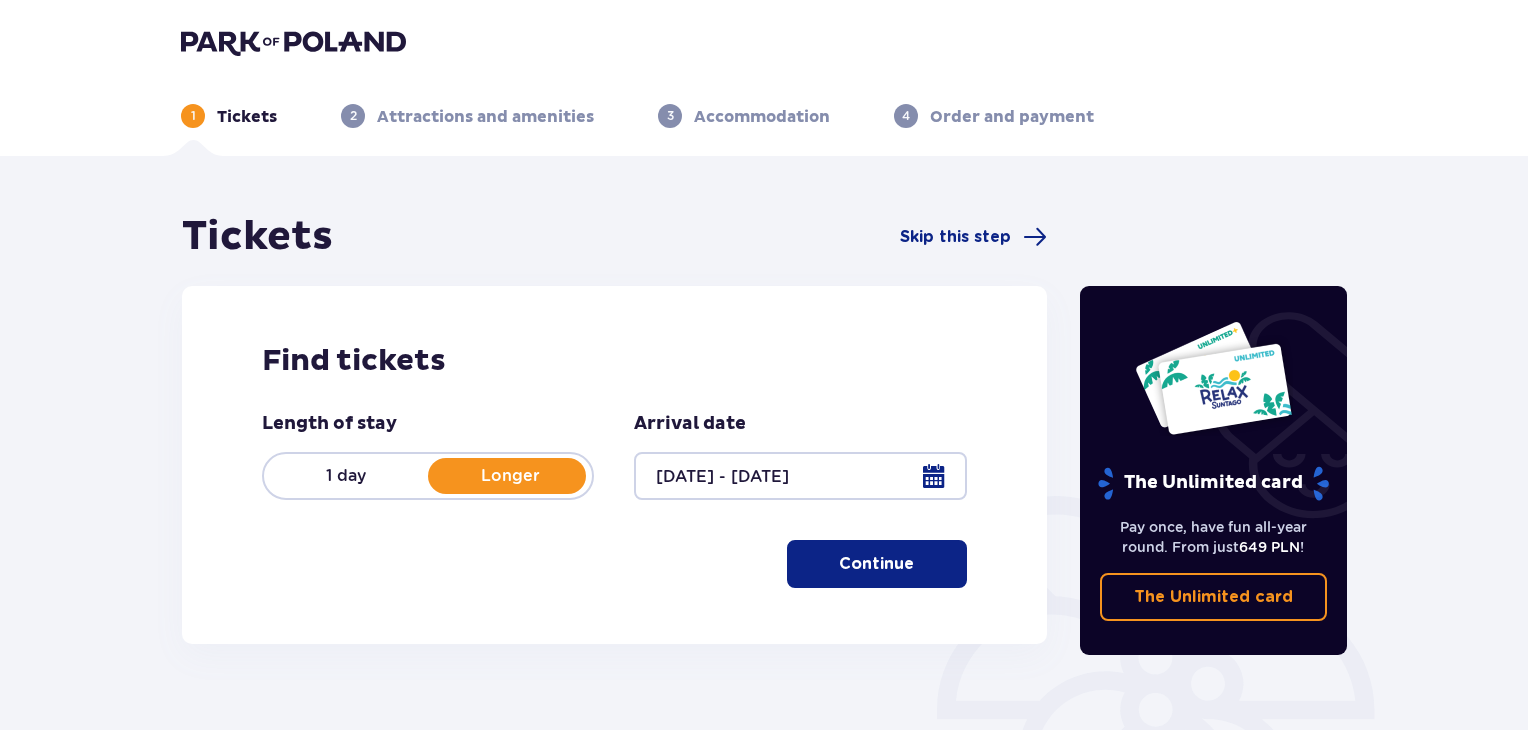 click on "Continue" at bounding box center [877, 564] 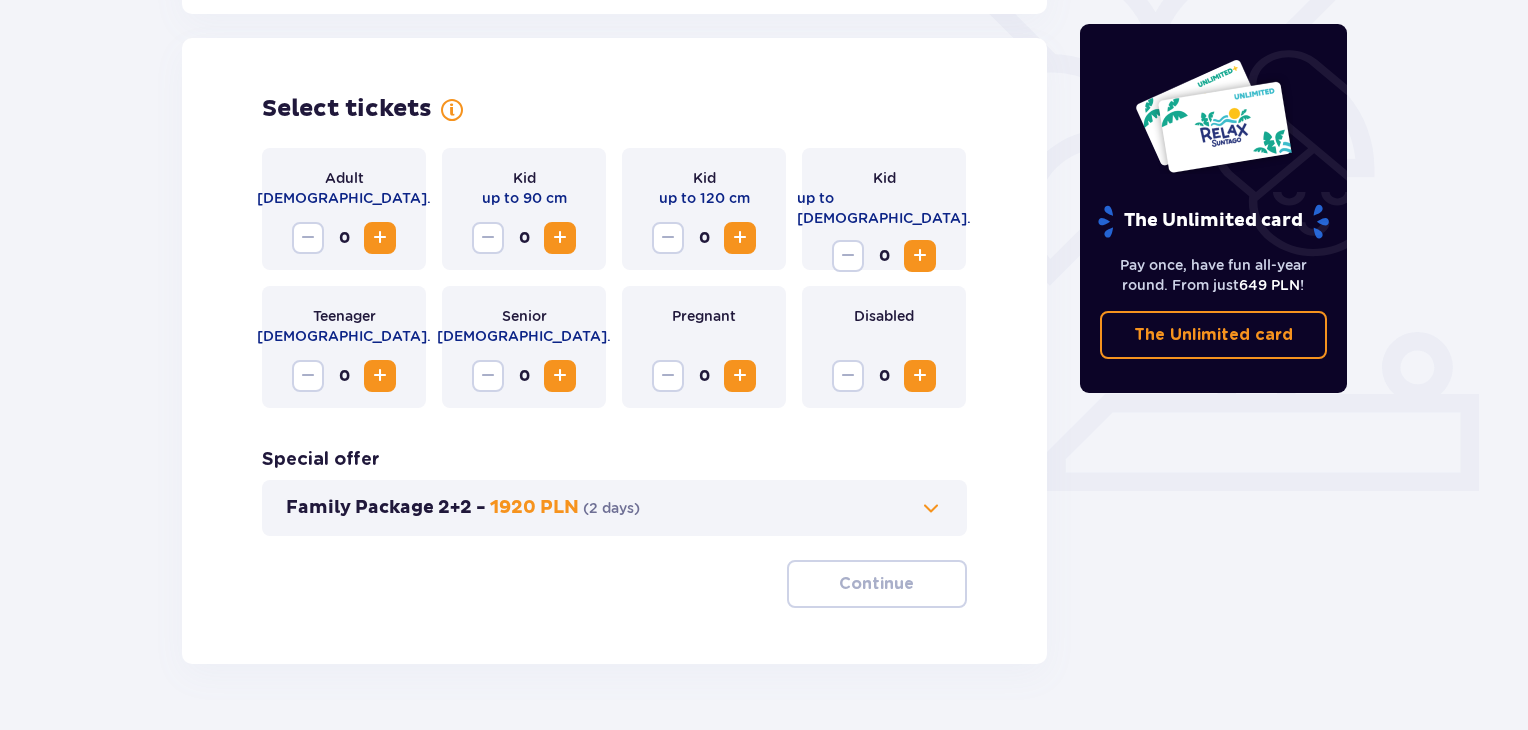 scroll, scrollTop: 556, scrollLeft: 0, axis: vertical 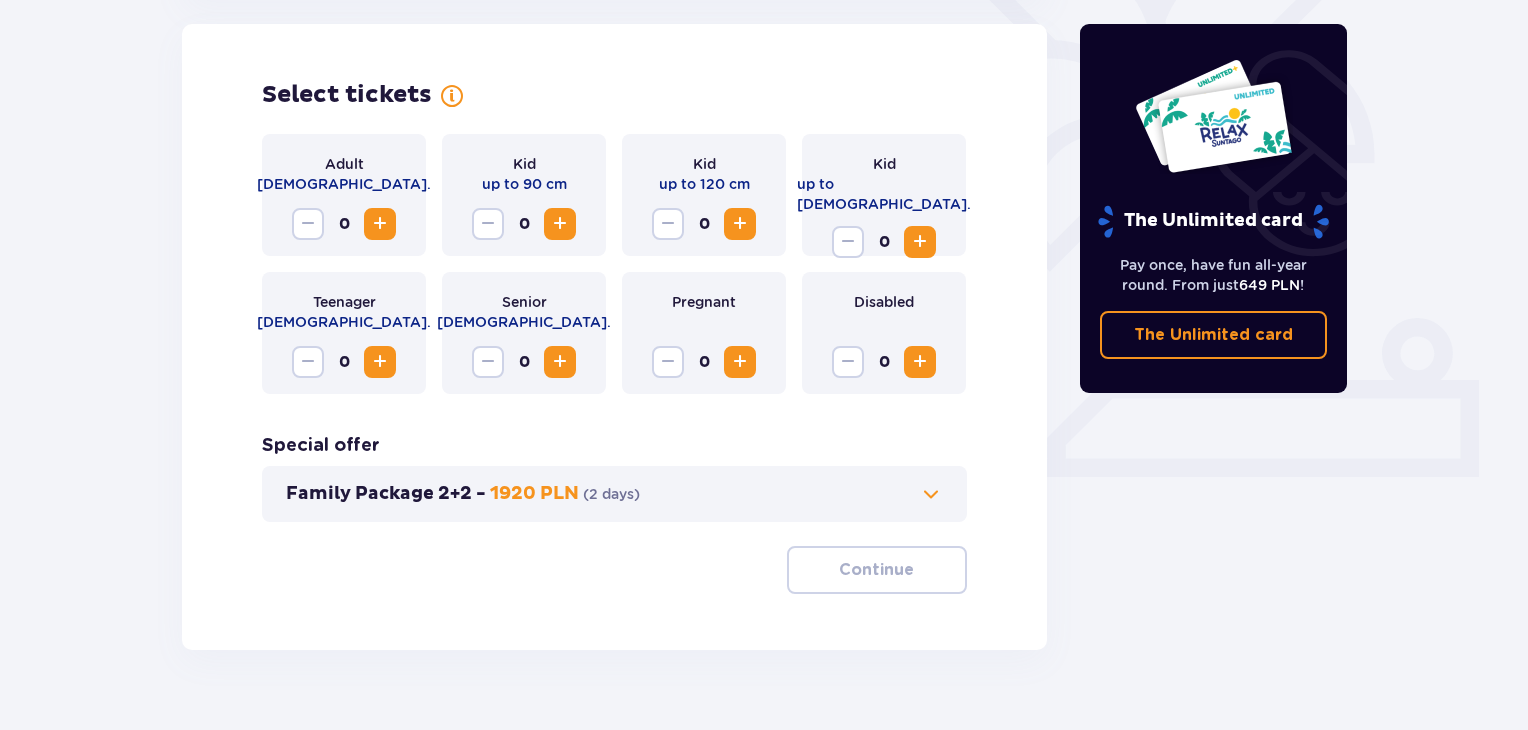 click at bounding box center [380, 224] 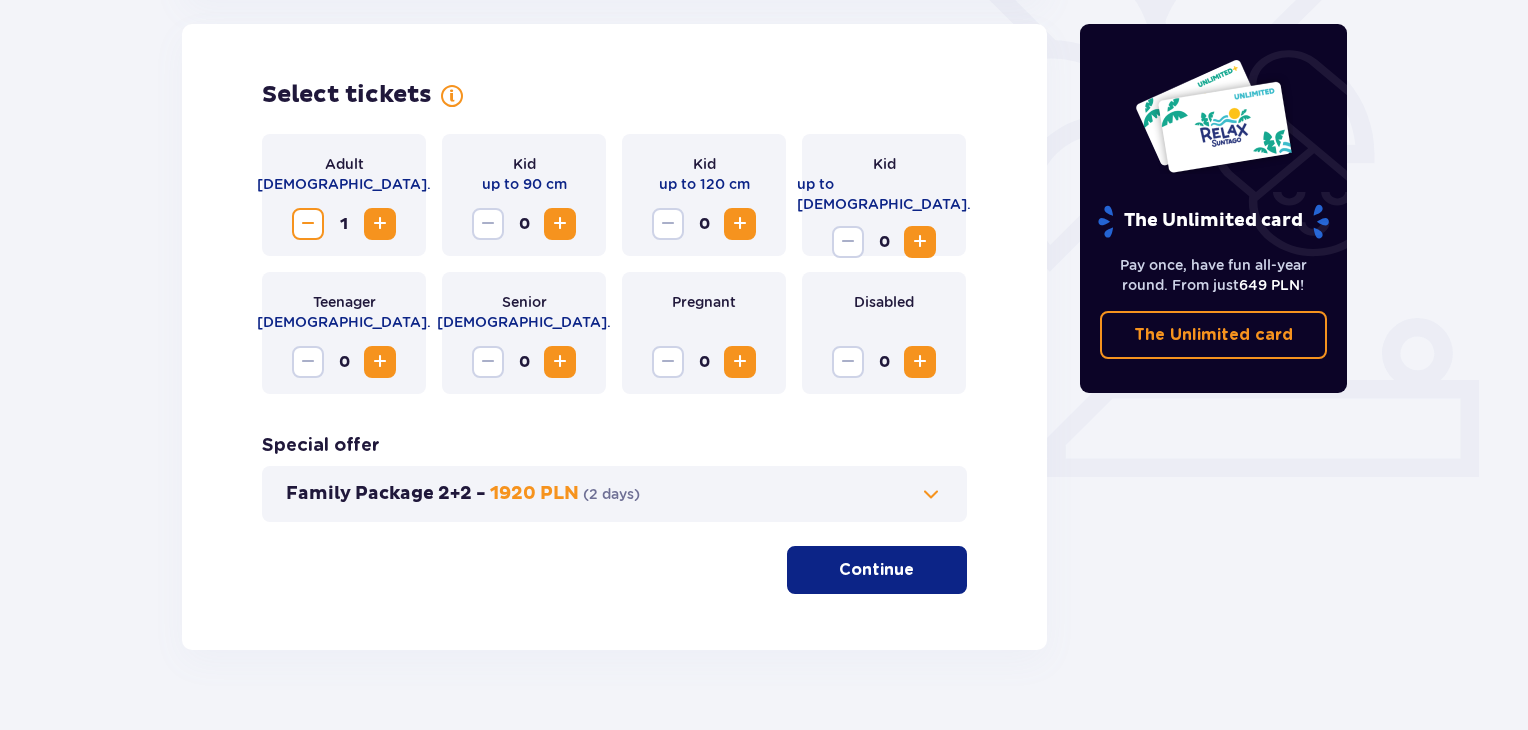 click at bounding box center (380, 224) 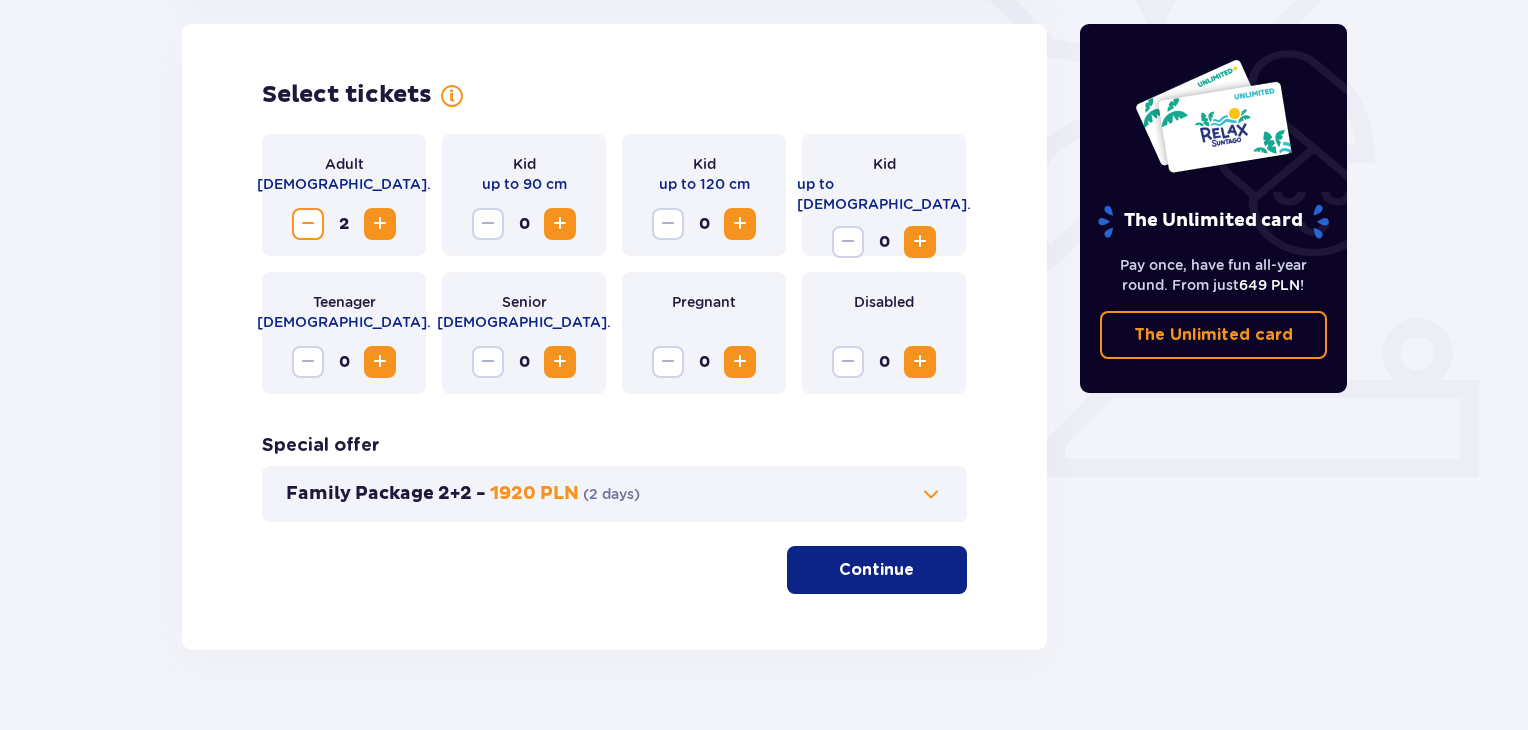 click at bounding box center [560, 224] 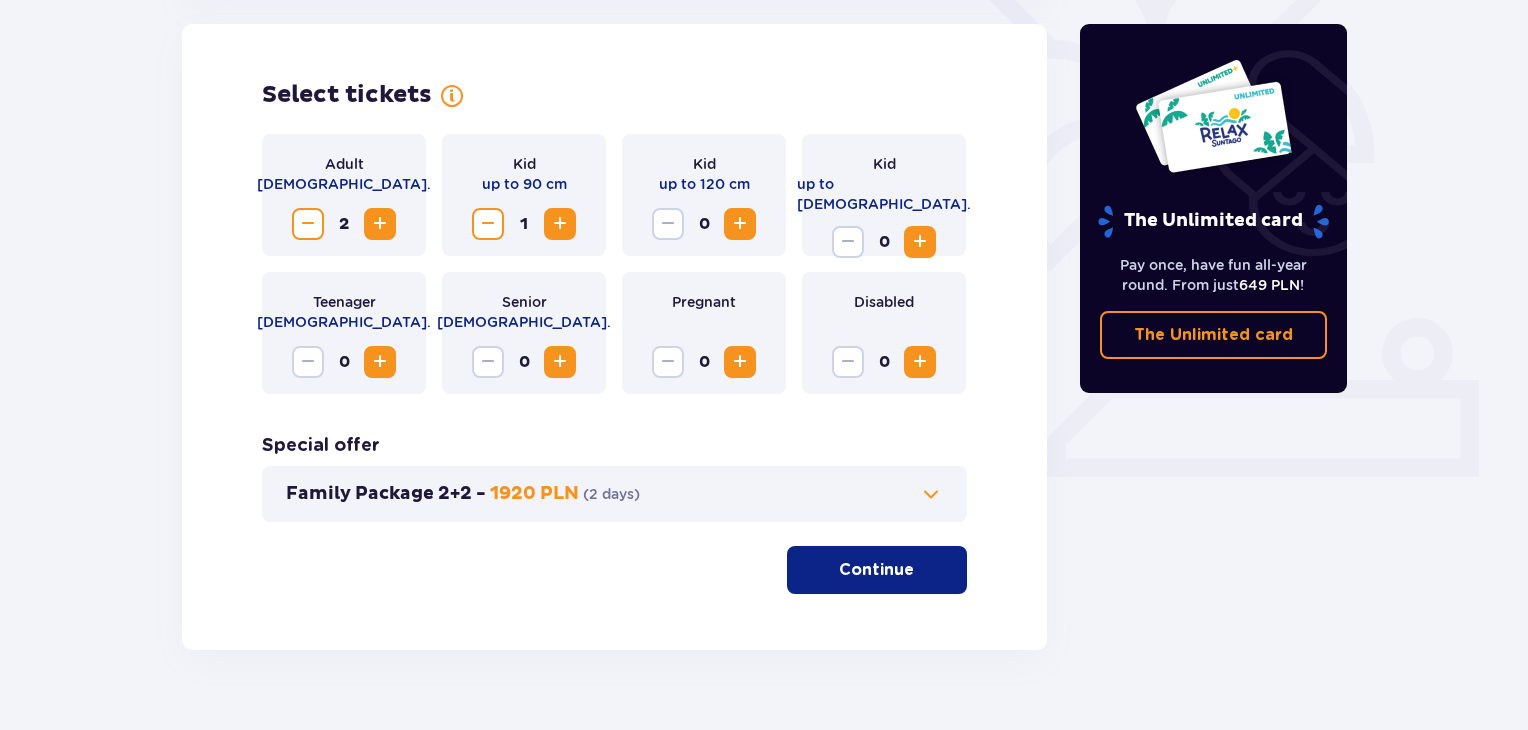 click on "Continue" at bounding box center [877, 570] 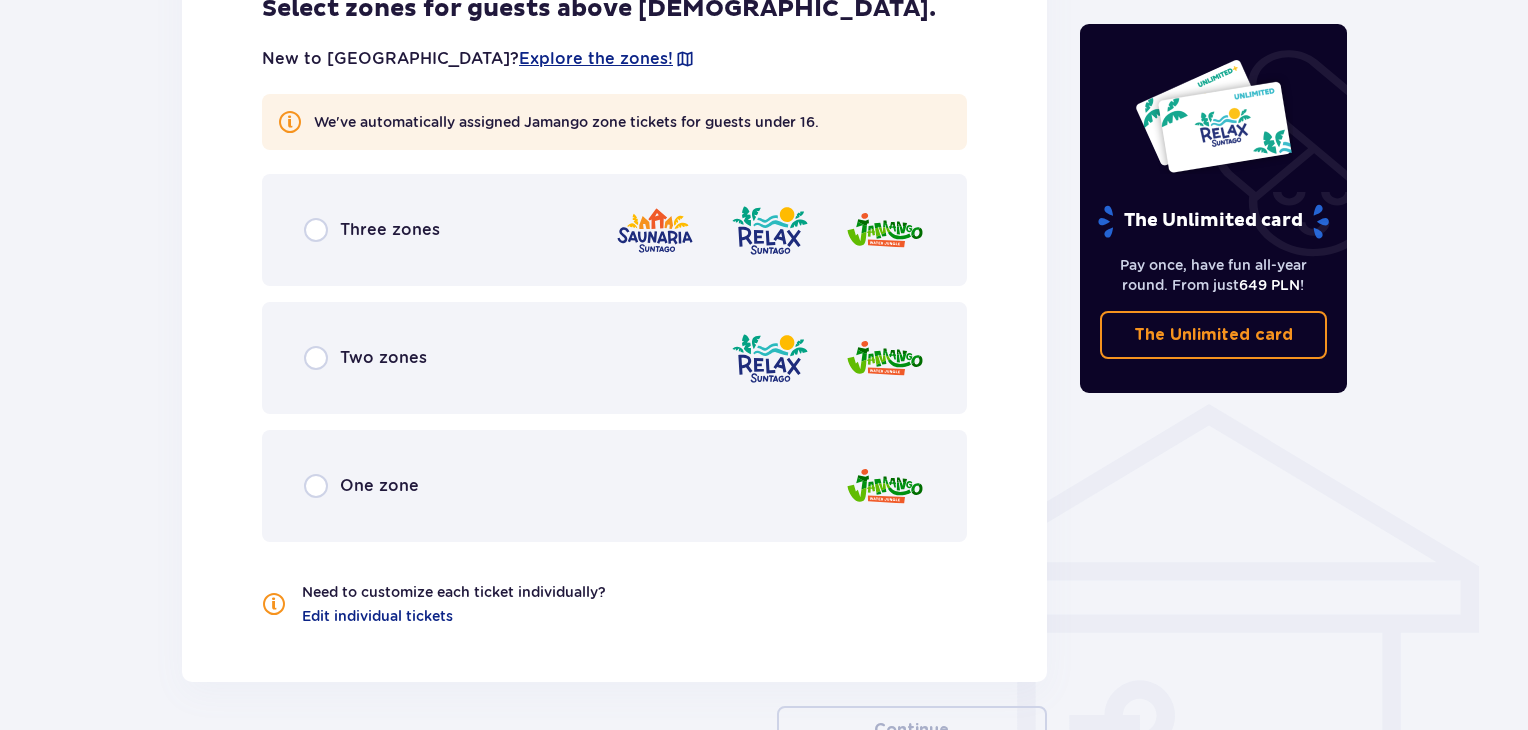 scroll, scrollTop: 1221, scrollLeft: 0, axis: vertical 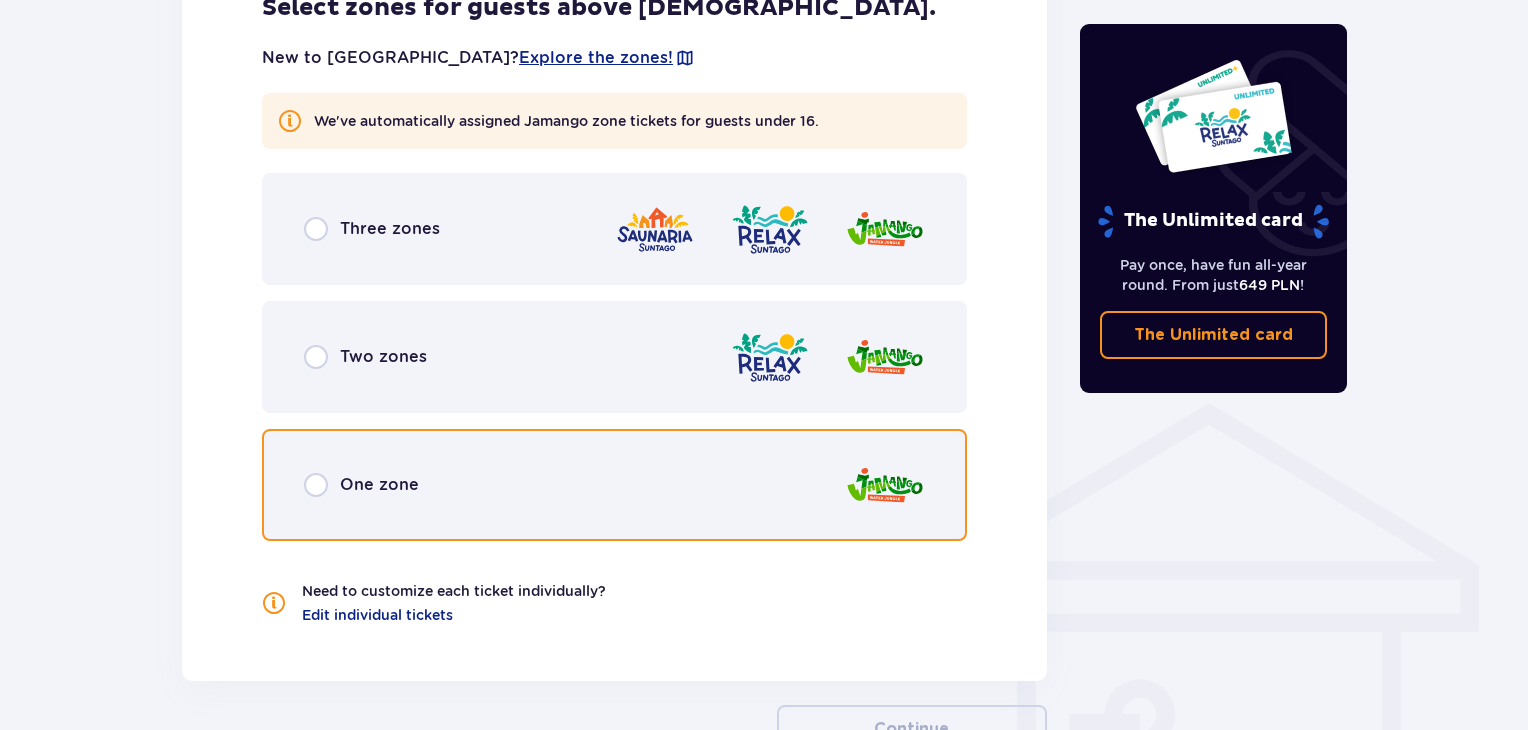 click at bounding box center [316, 485] 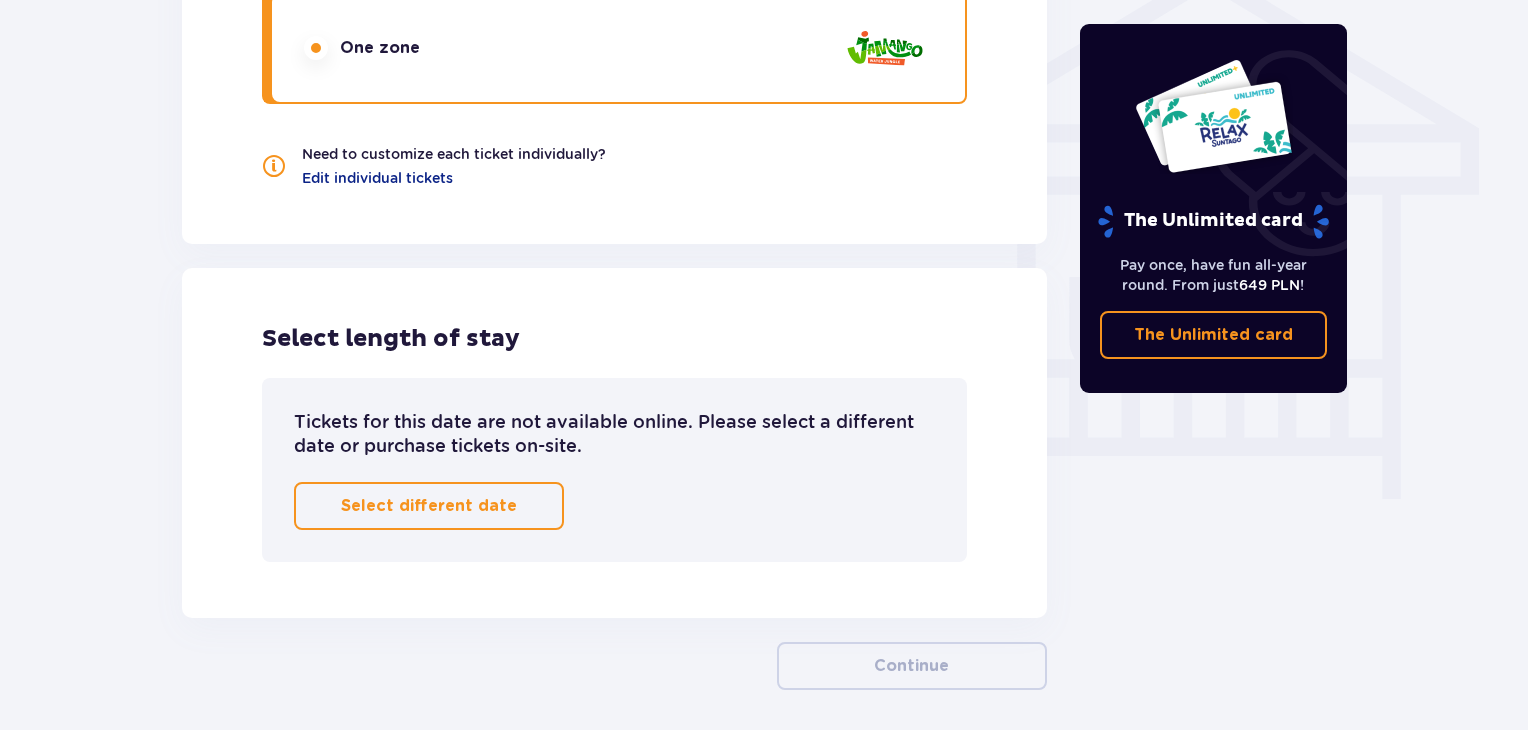 scroll, scrollTop: 1738, scrollLeft: 0, axis: vertical 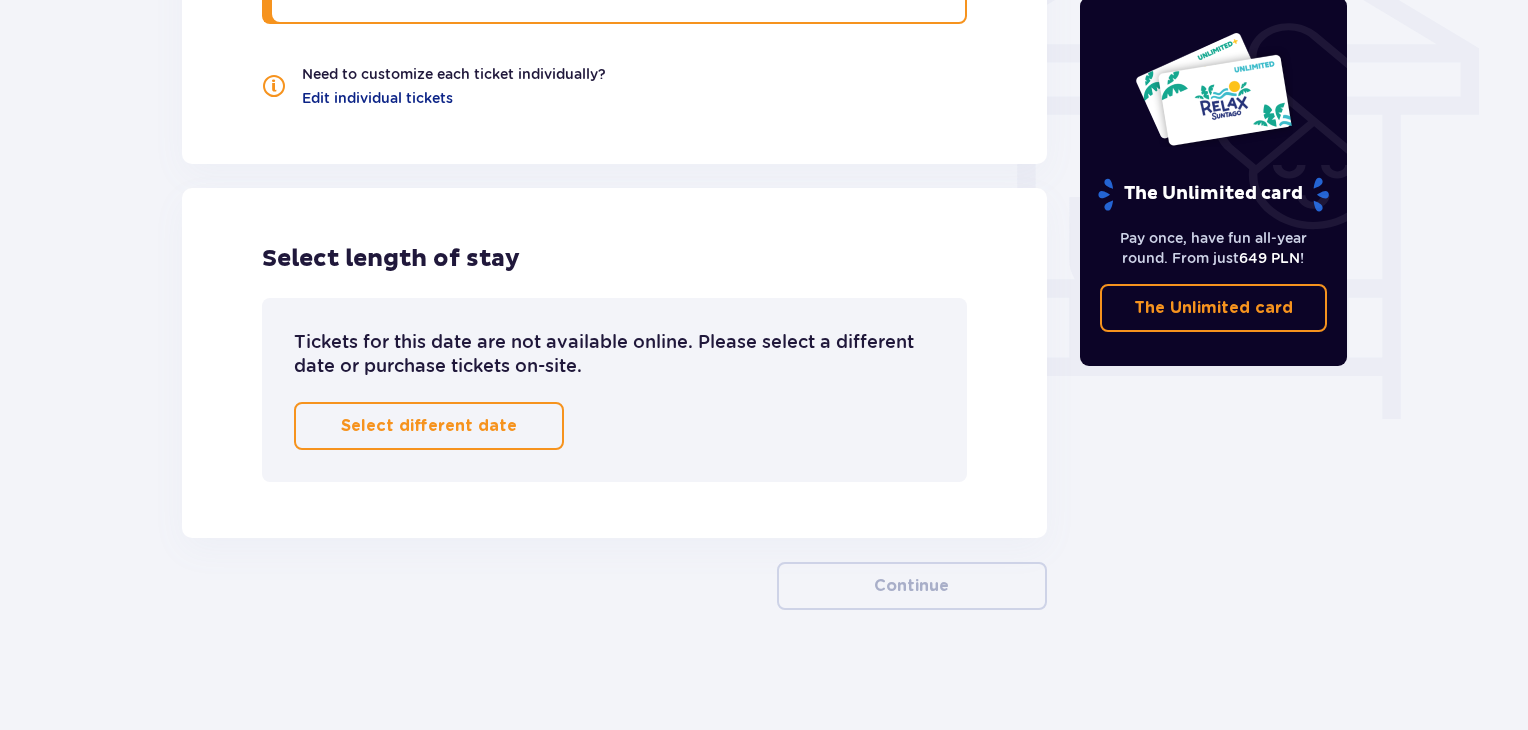 click on "Select different date" at bounding box center (429, 426) 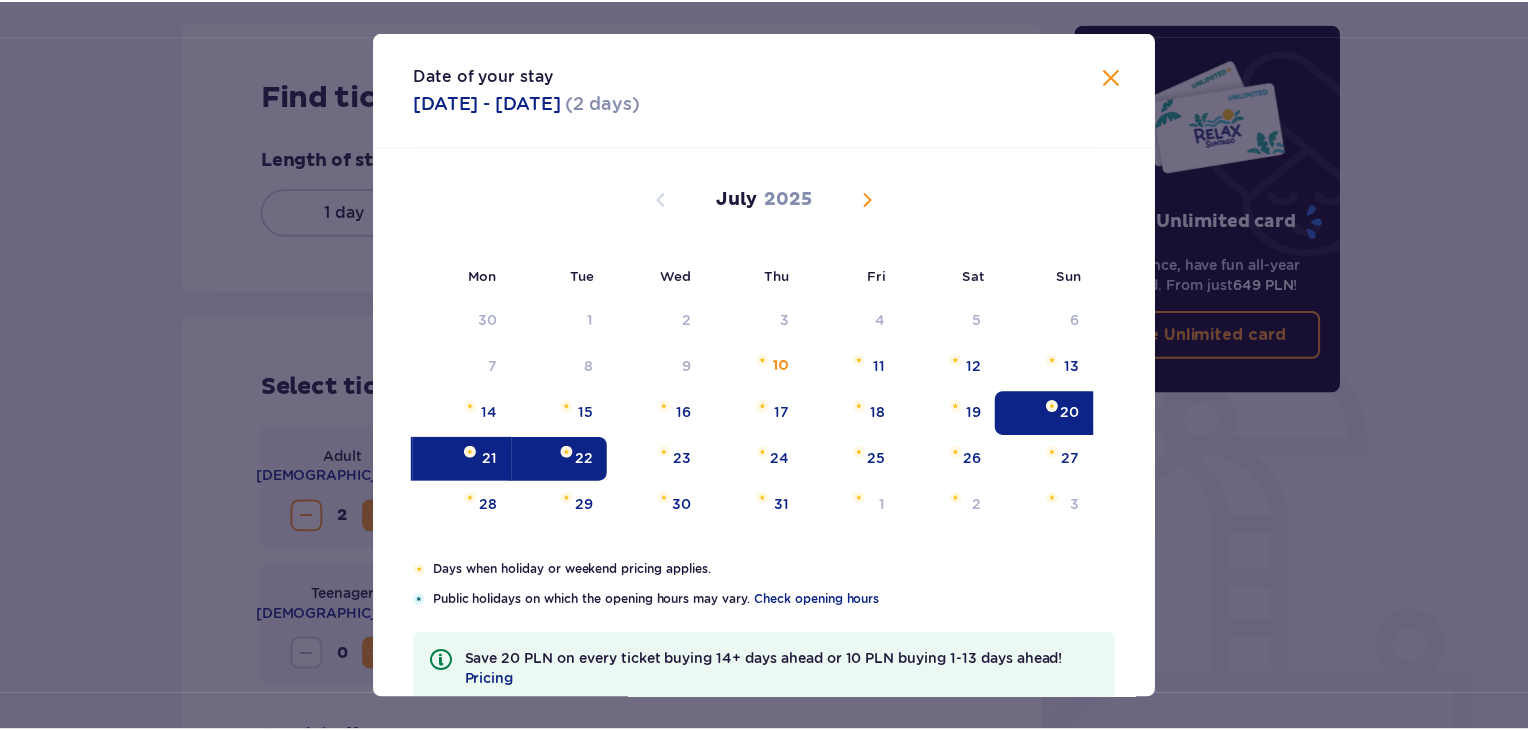 scroll, scrollTop: 262, scrollLeft: 0, axis: vertical 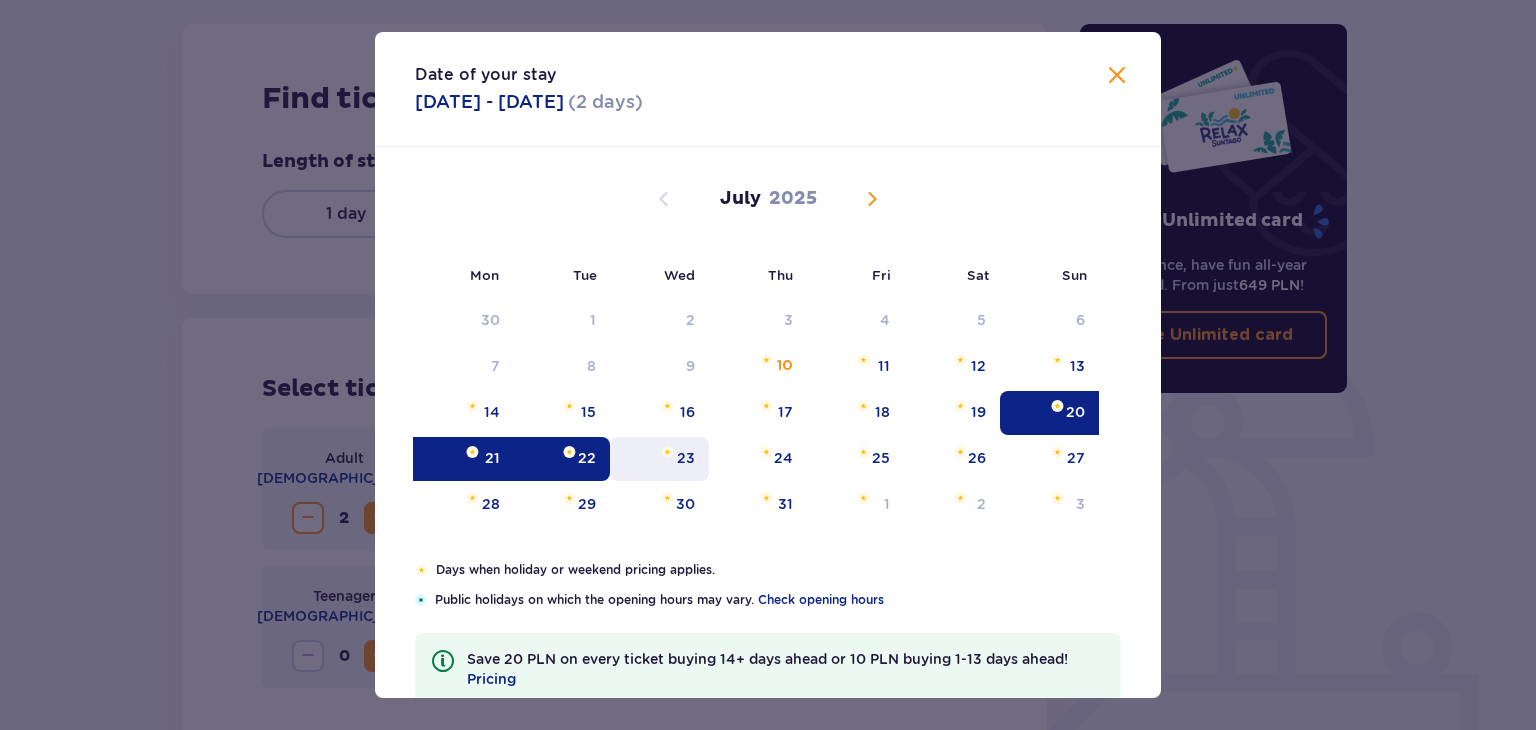 click on "23" at bounding box center (659, 459) 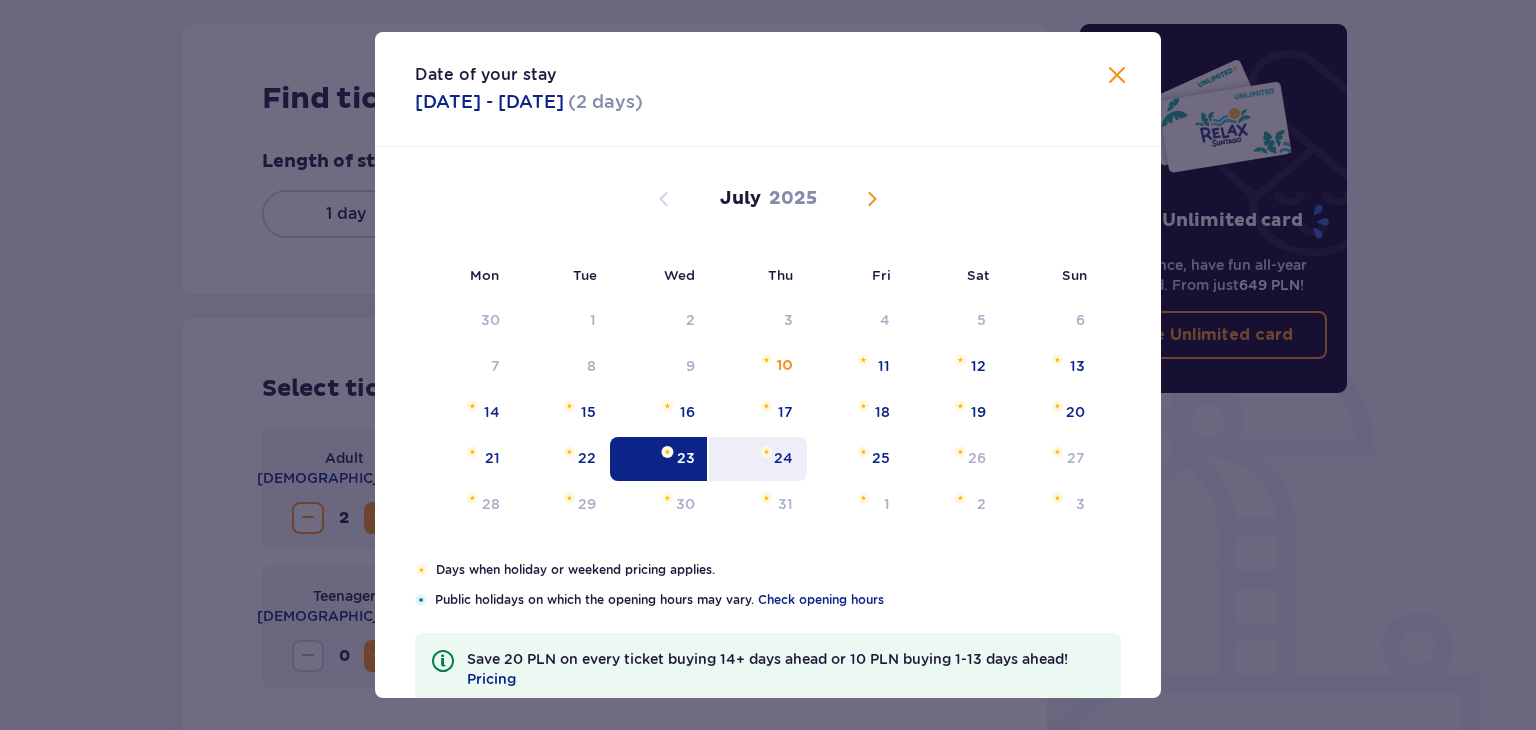click on "24" at bounding box center [758, 459] 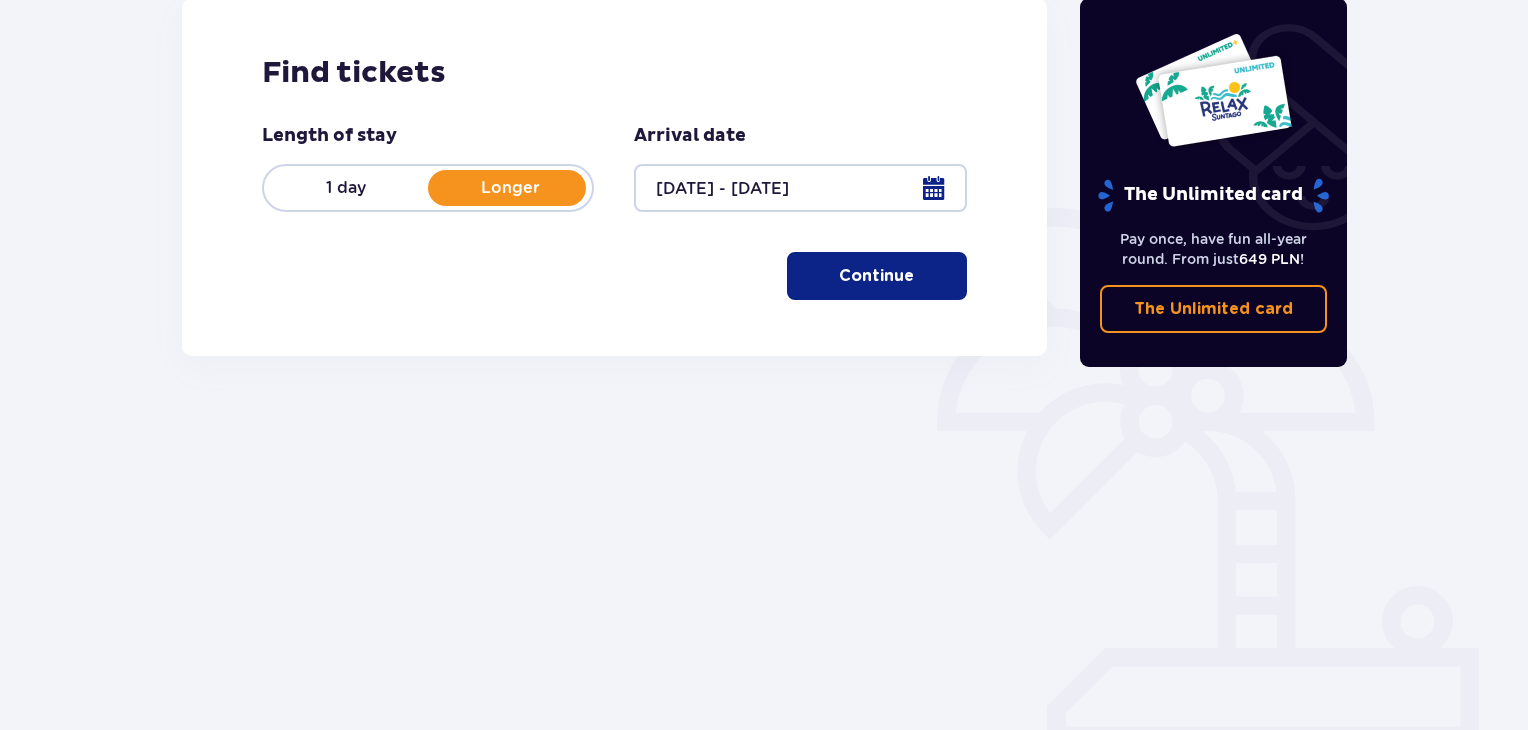 scroll, scrollTop: 289, scrollLeft: 0, axis: vertical 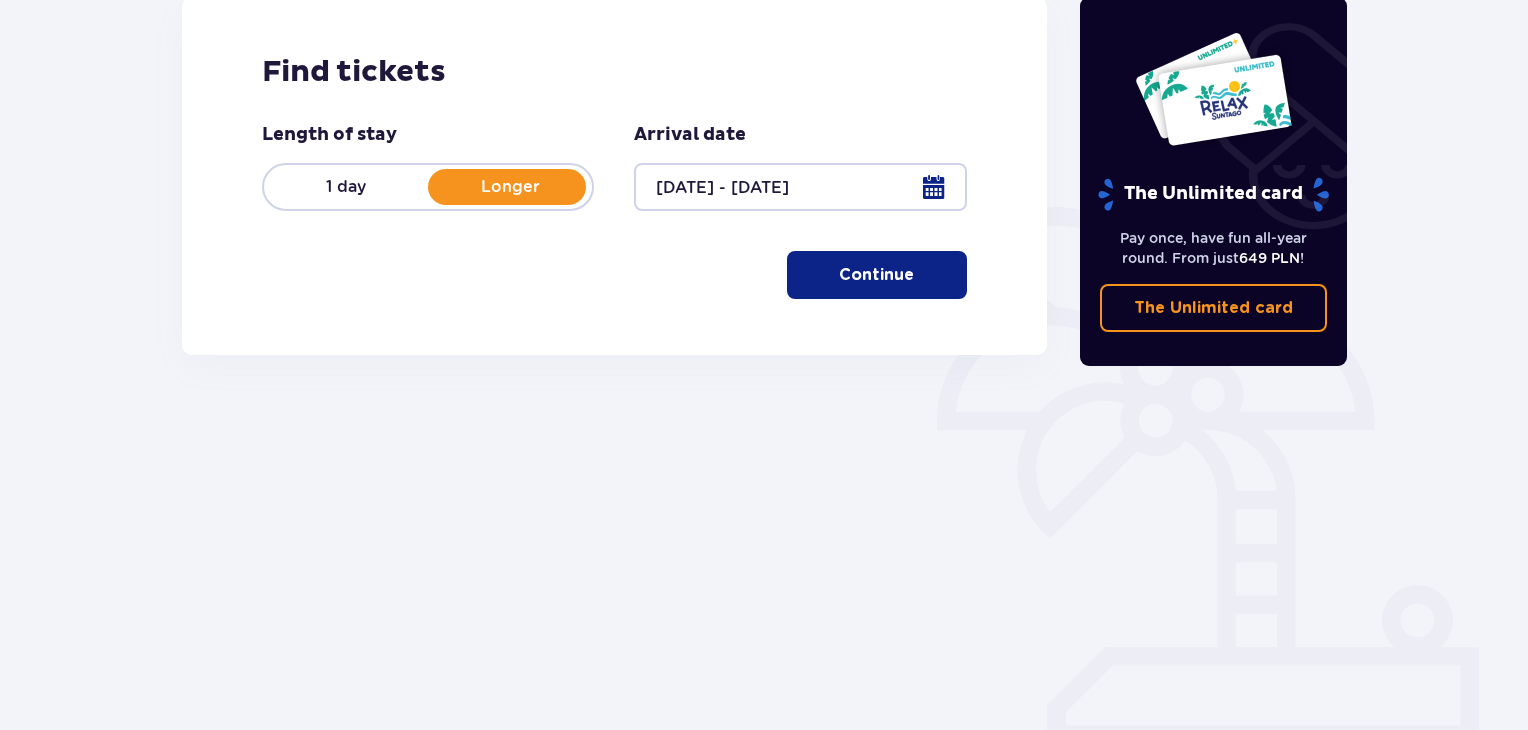click on "Tickets Skip this step Find tickets Length of stay 1 day Longer Arrival date [DATE] - [DATE] Continue" at bounding box center (614, 266) 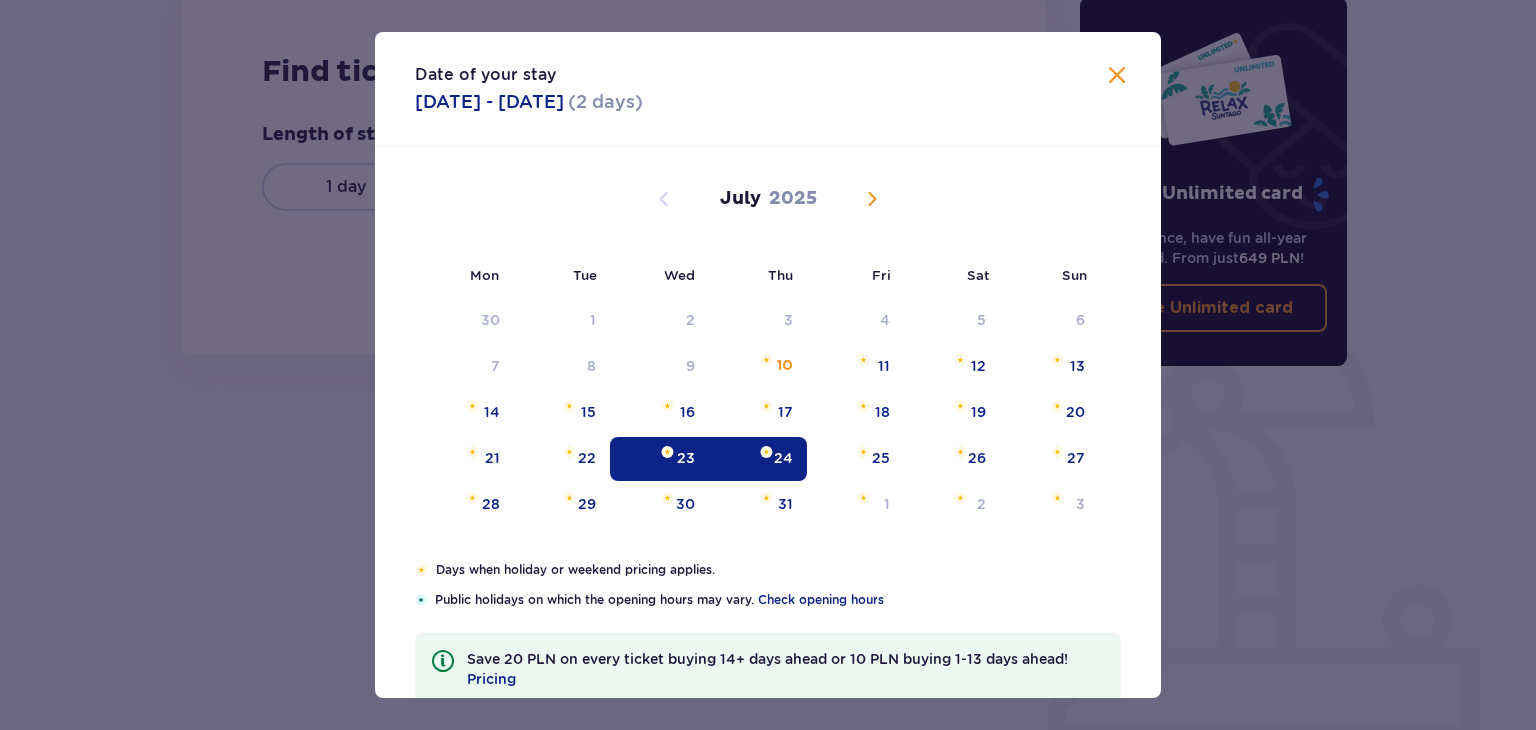 click on "24" at bounding box center (758, 459) 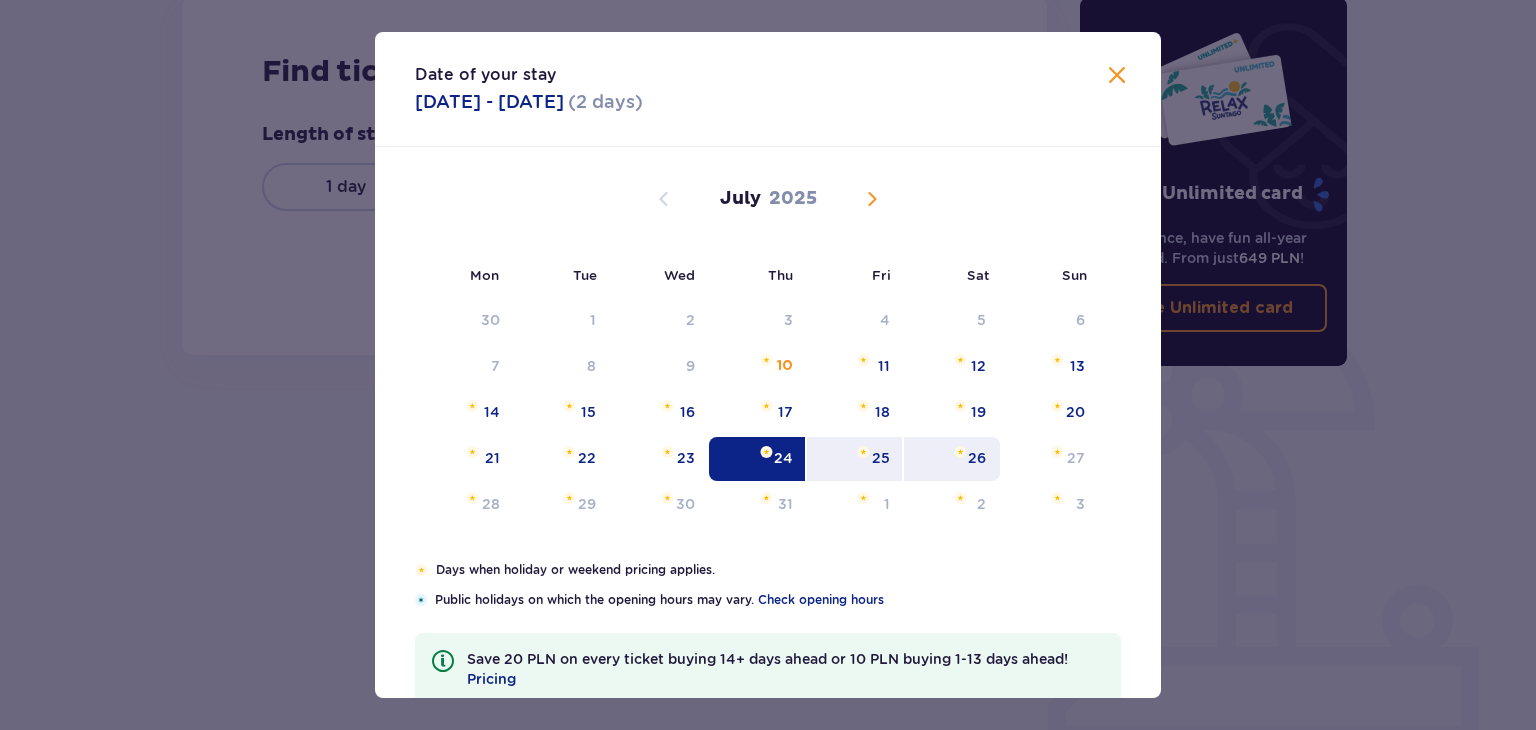 click on "26" at bounding box center [952, 459] 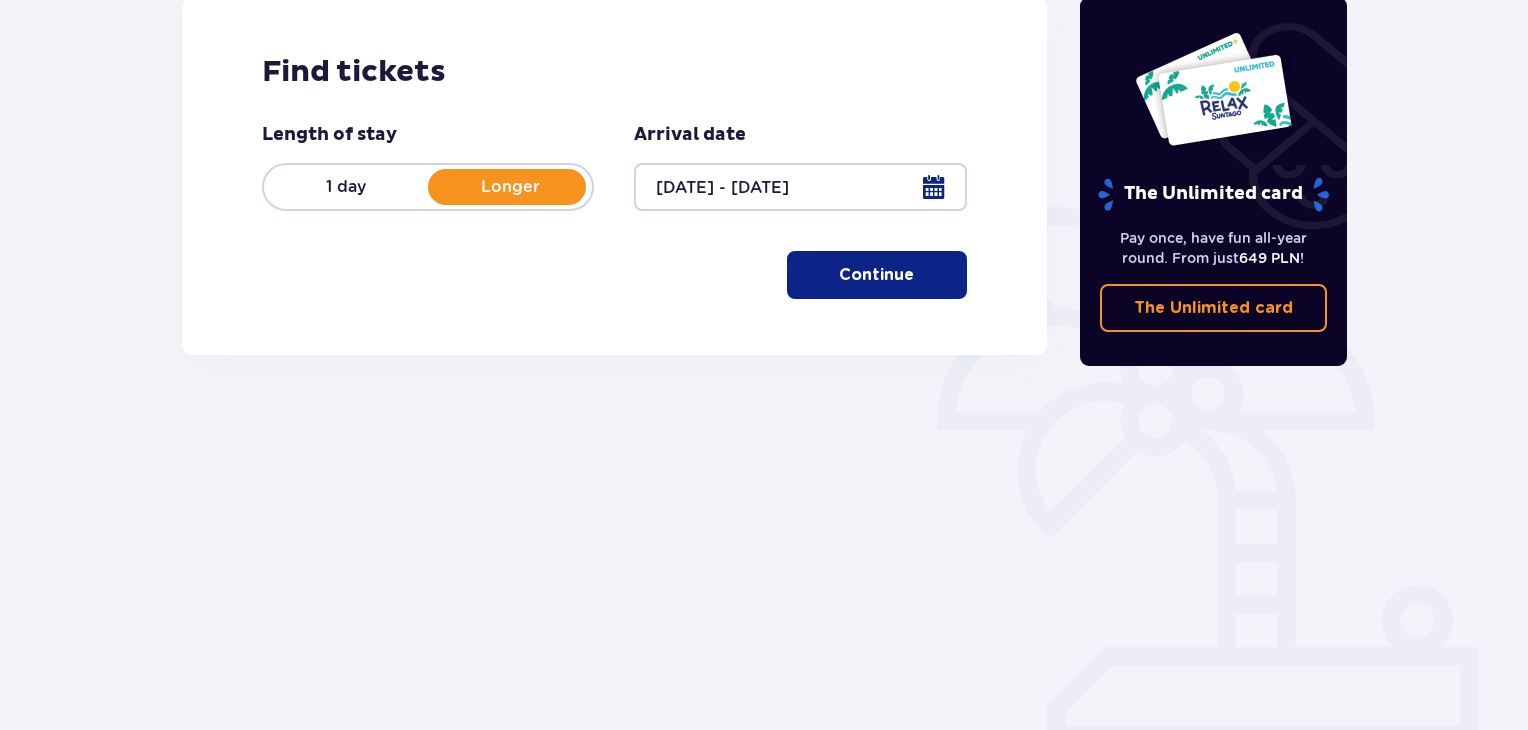 click on "Continue" at bounding box center (877, 275) 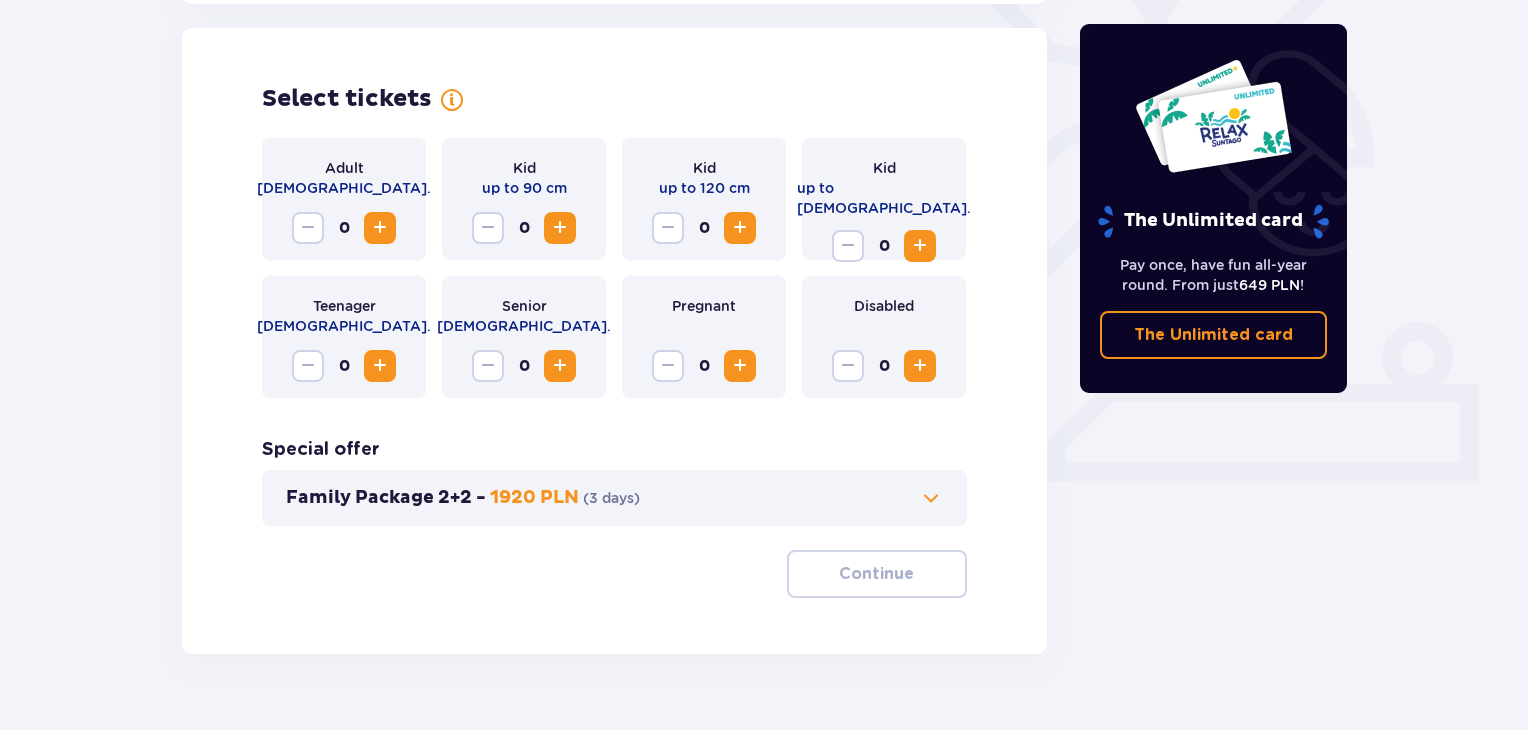 scroll, scrollTop: 556, scrollLeft: 0, axis: vertical 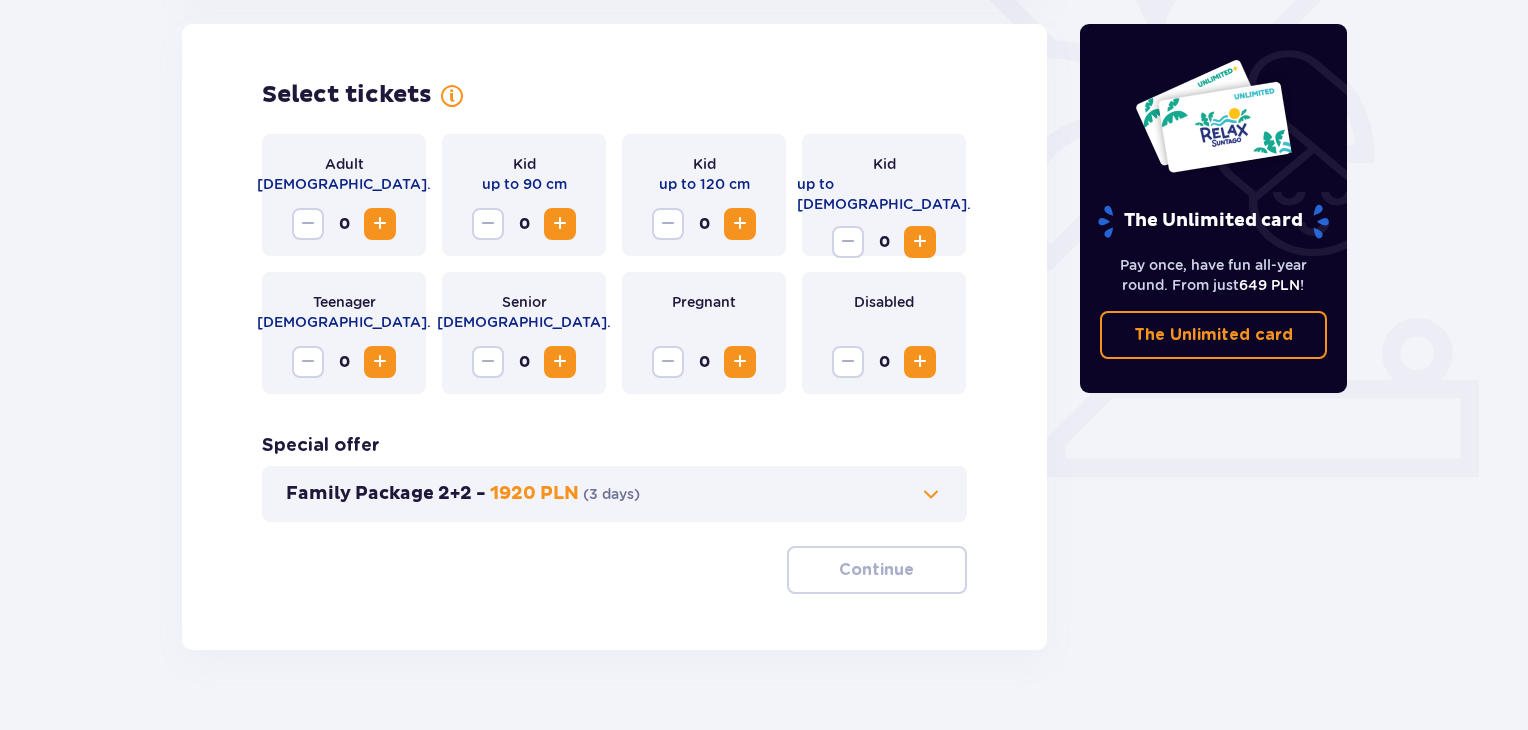 click at bounding box center (380, 224) 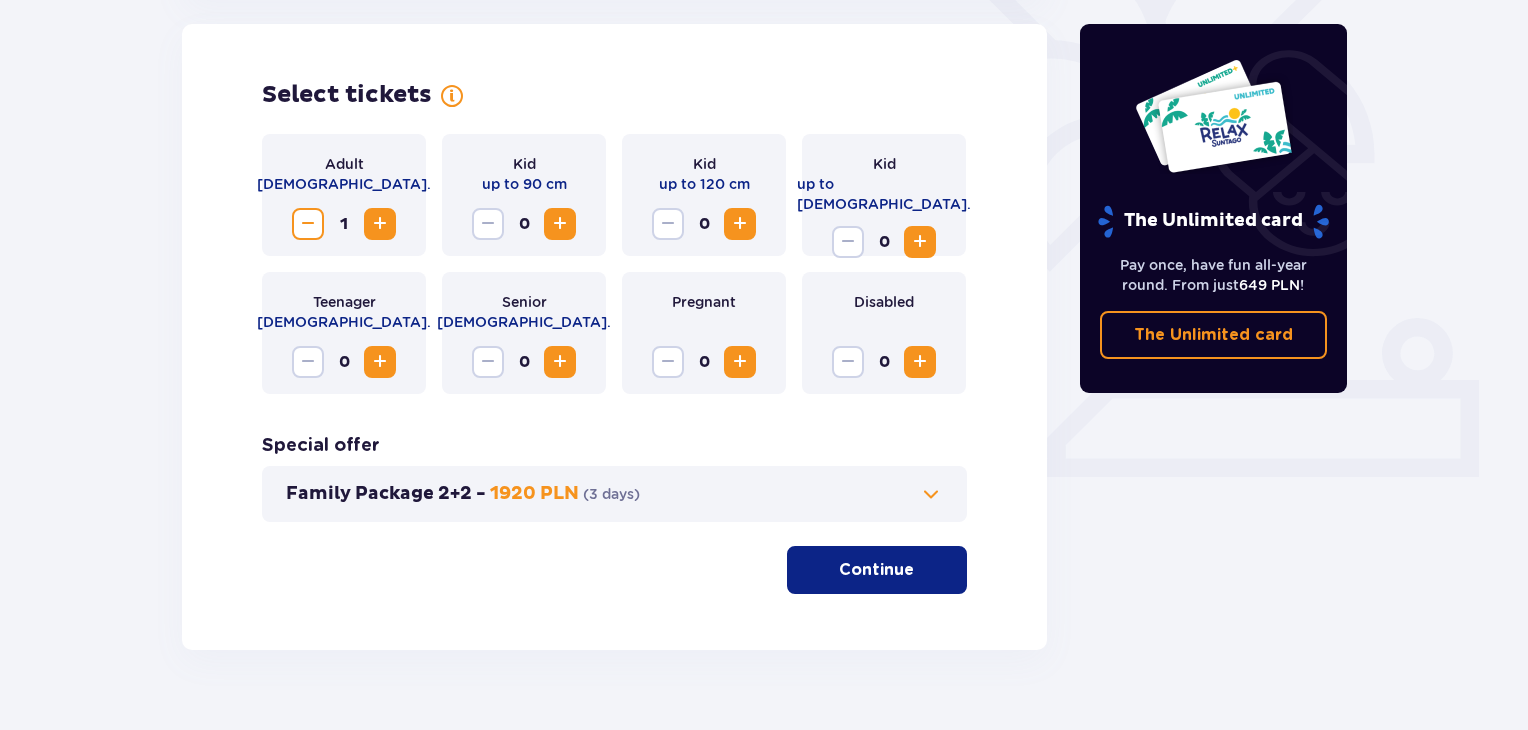 click at bounding box center [380, 224] 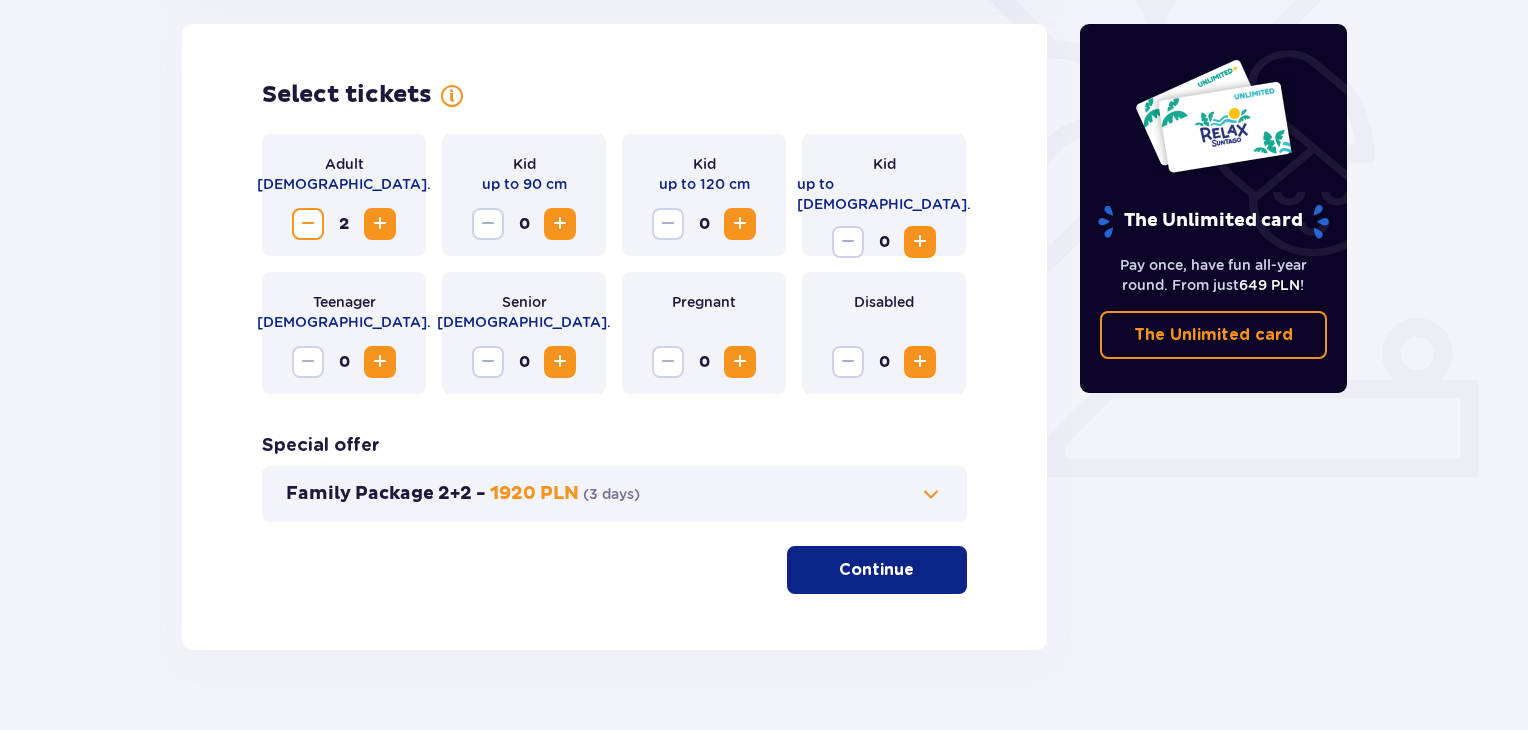 click at bounding box center [560, 224] 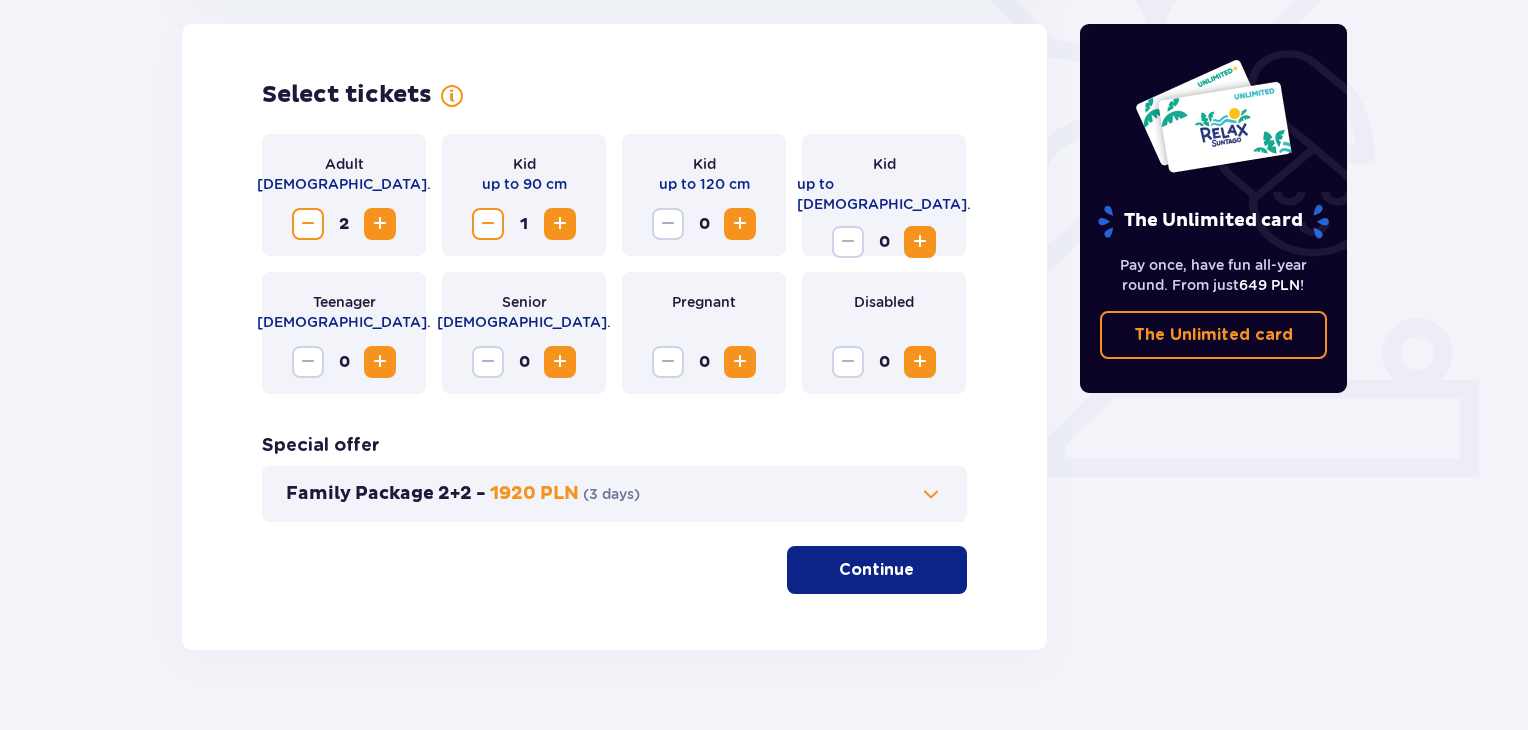 scroll, scrollTop: 596, scrollLeft: 0, axis: vertical 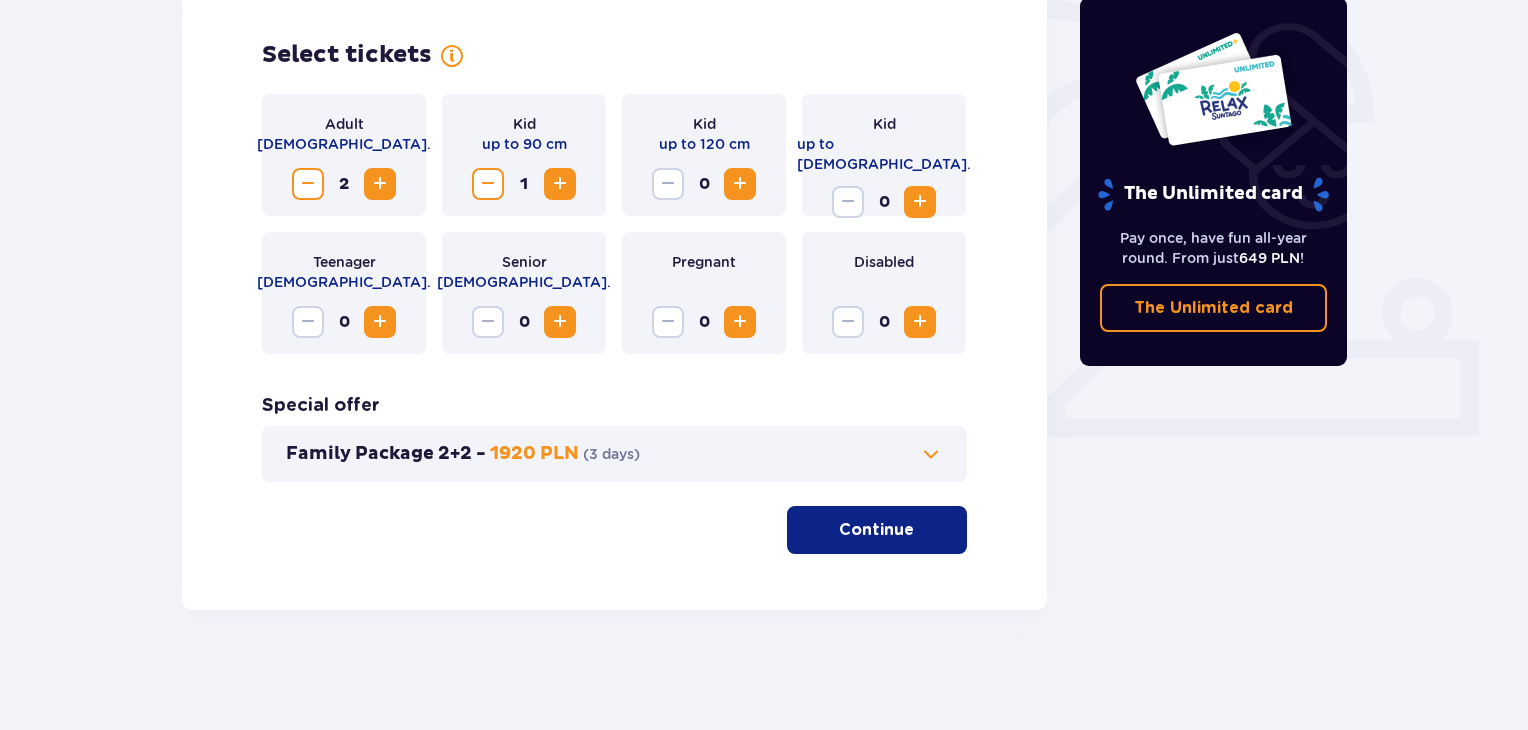 click on "Continue" at bounding box center (876, 530) 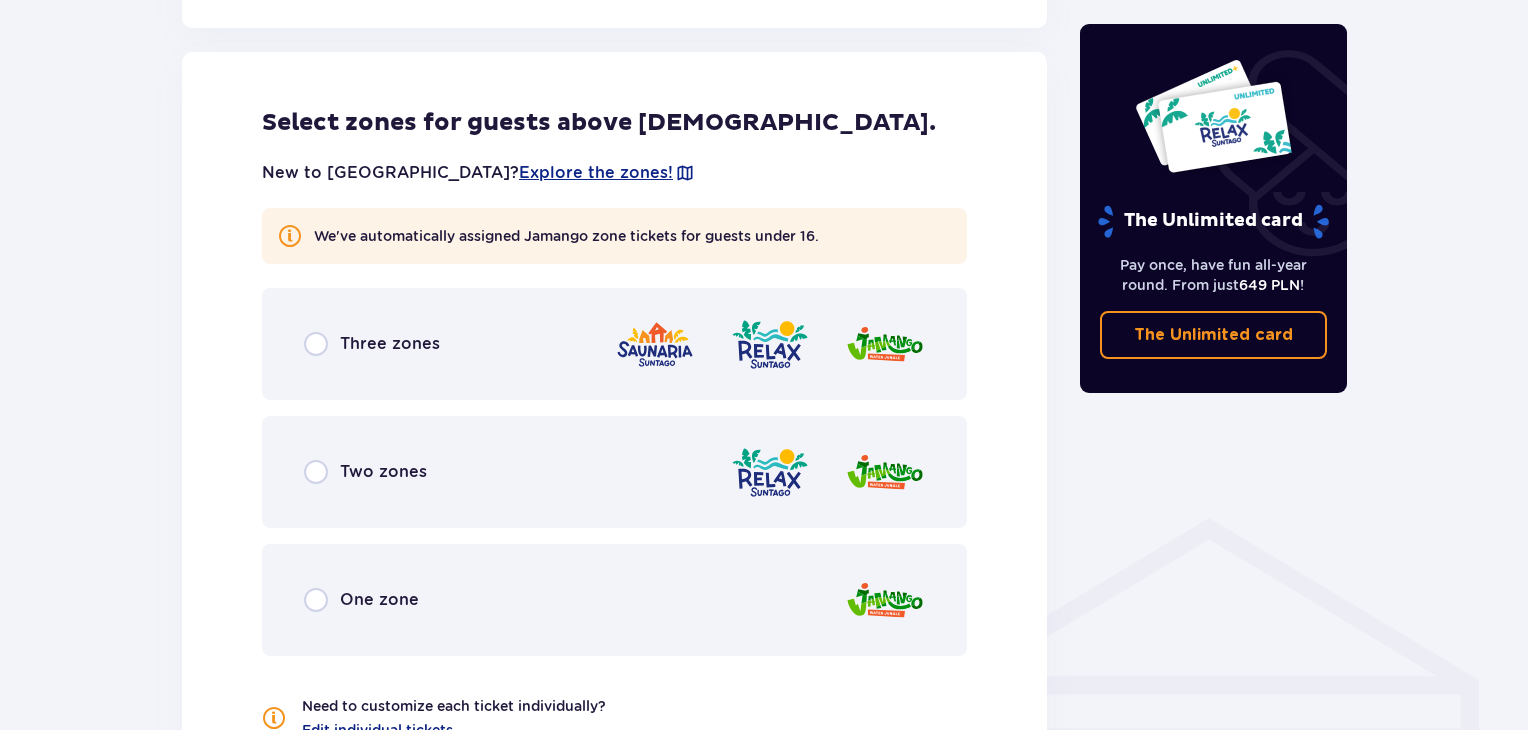 scroll, scrollTop: 1110, scrollLeft: 0, axis: vertical 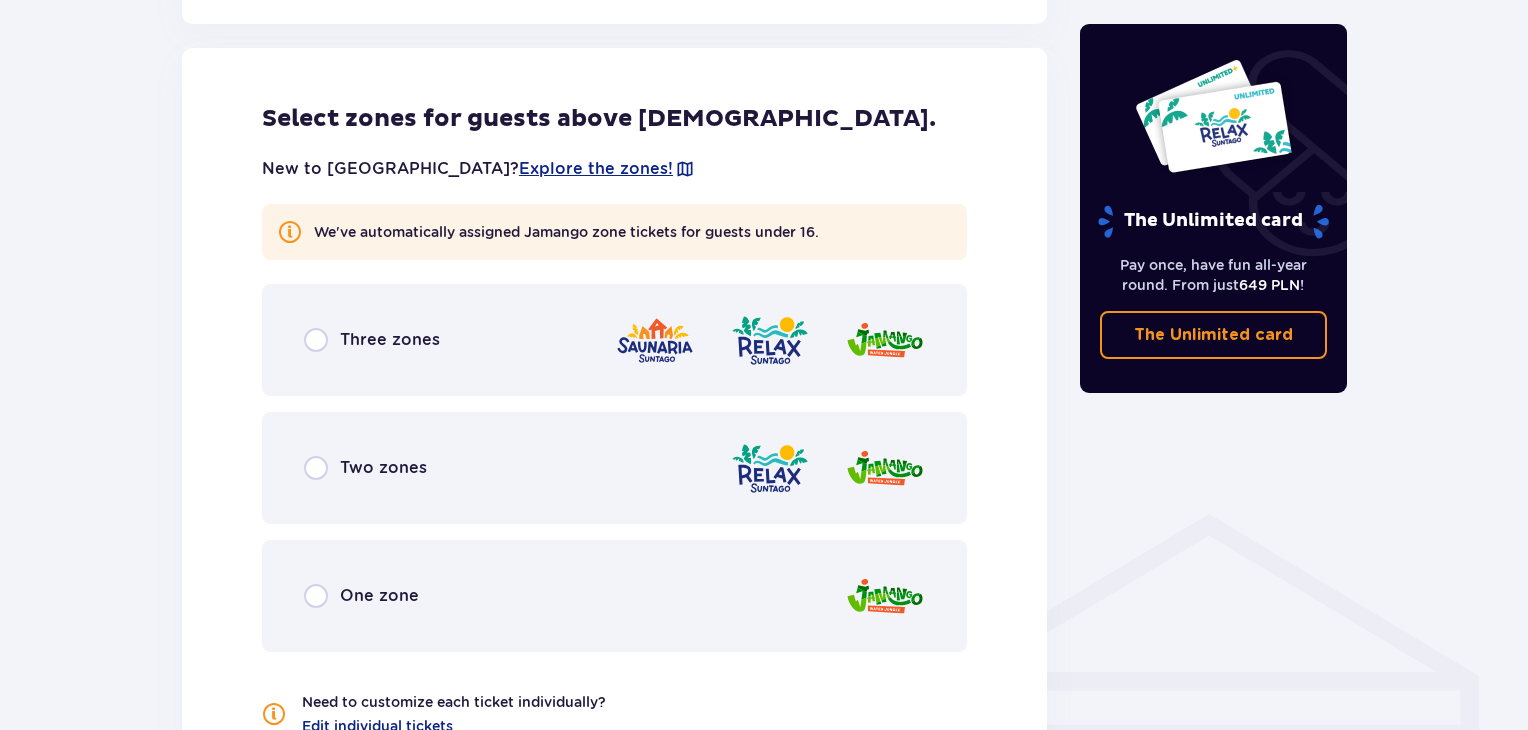 click on "One zone" at bounding box center (614, 596) 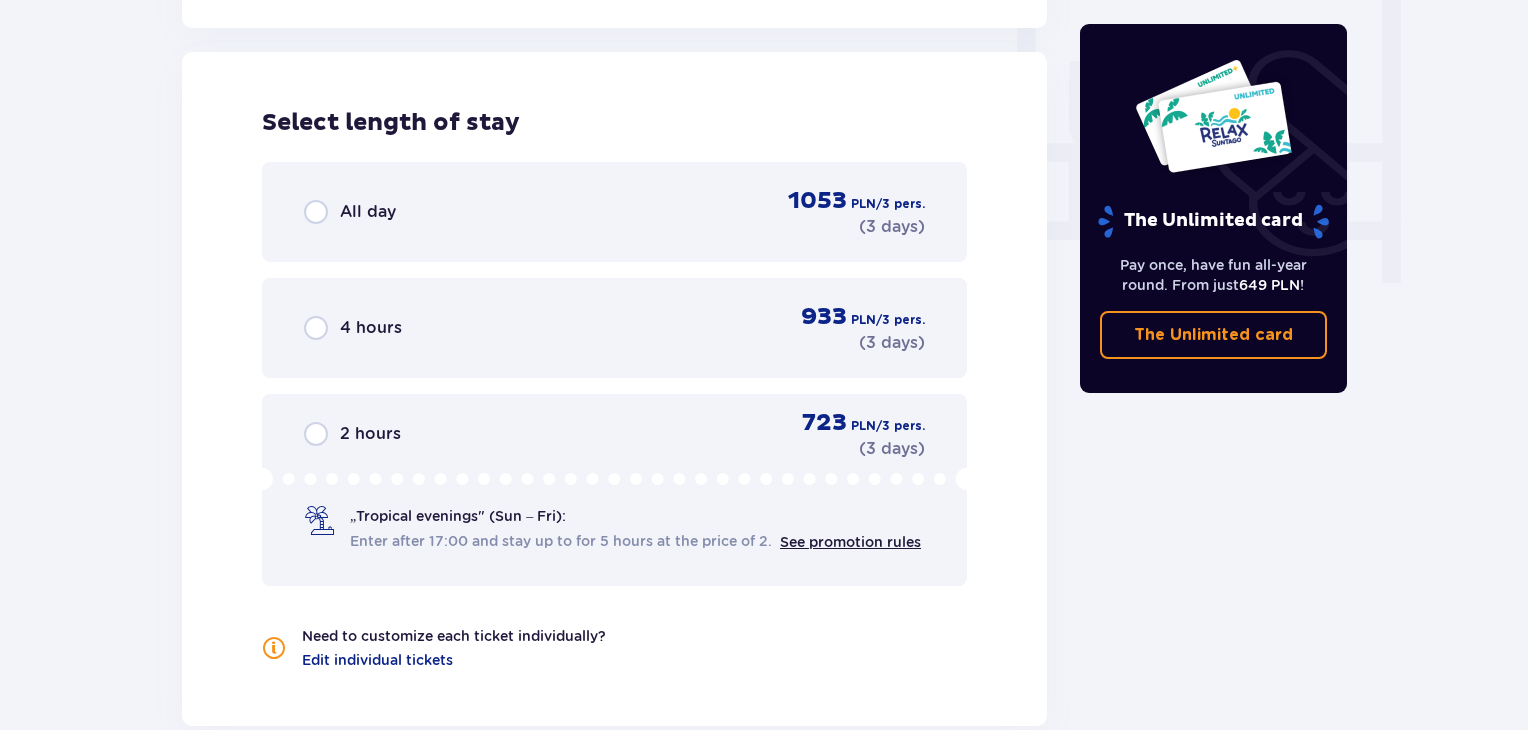 scroll, scrollTop: 1878, scrollLeft: 0, axis: vertical 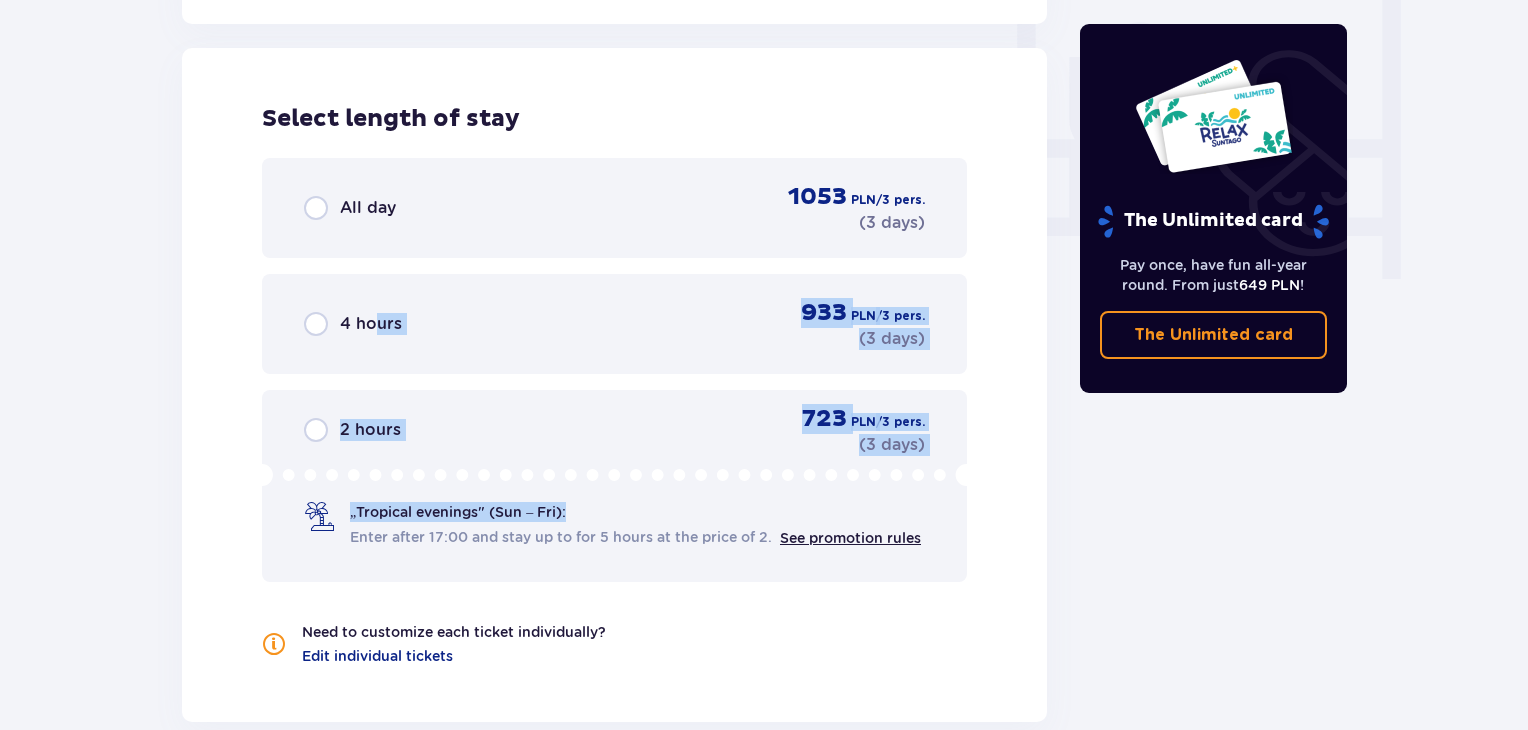 drag, startPoint x: 318, startPoint y: 578, endPoint x: 376, endPoint y: 368, distance: 217.86234 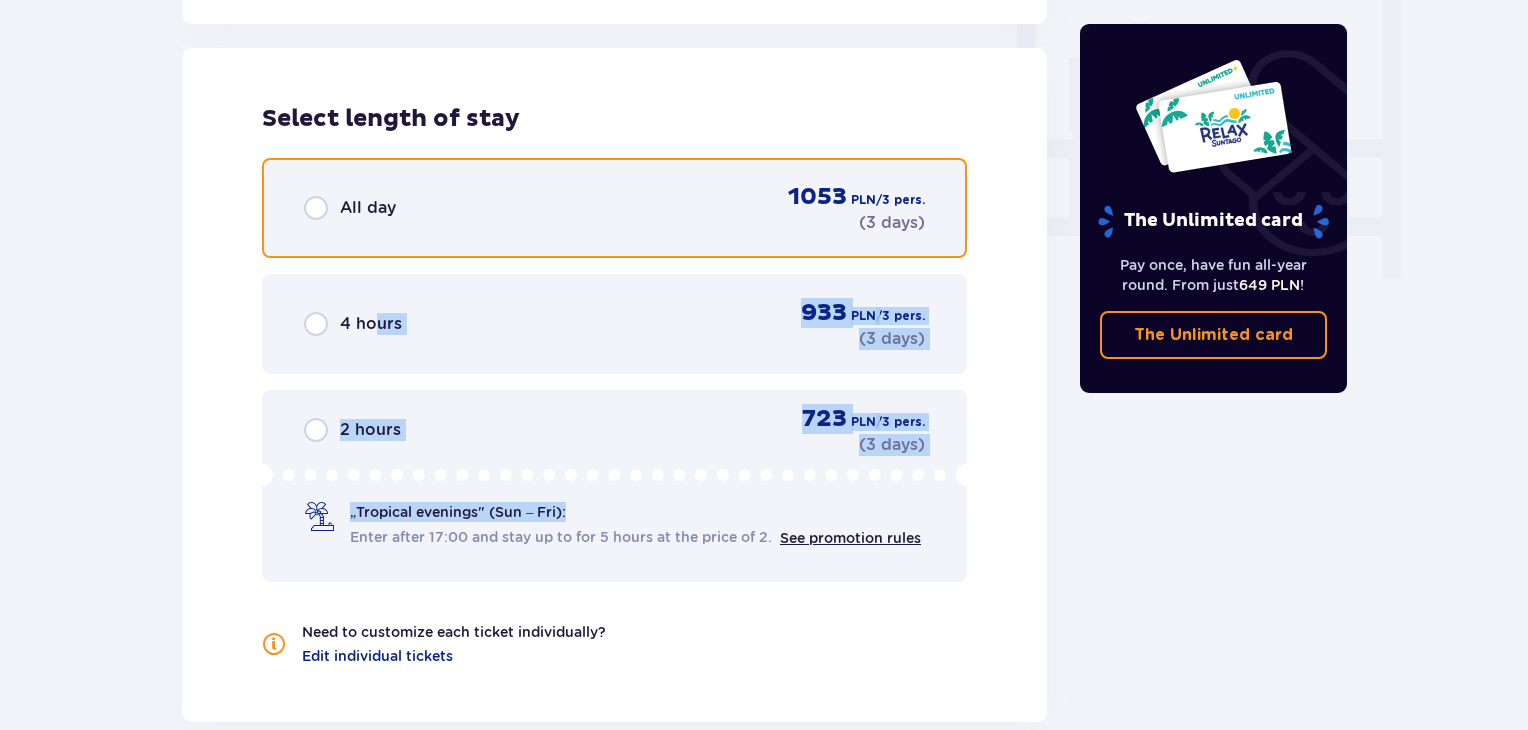 click at bounding box center [316, 208] 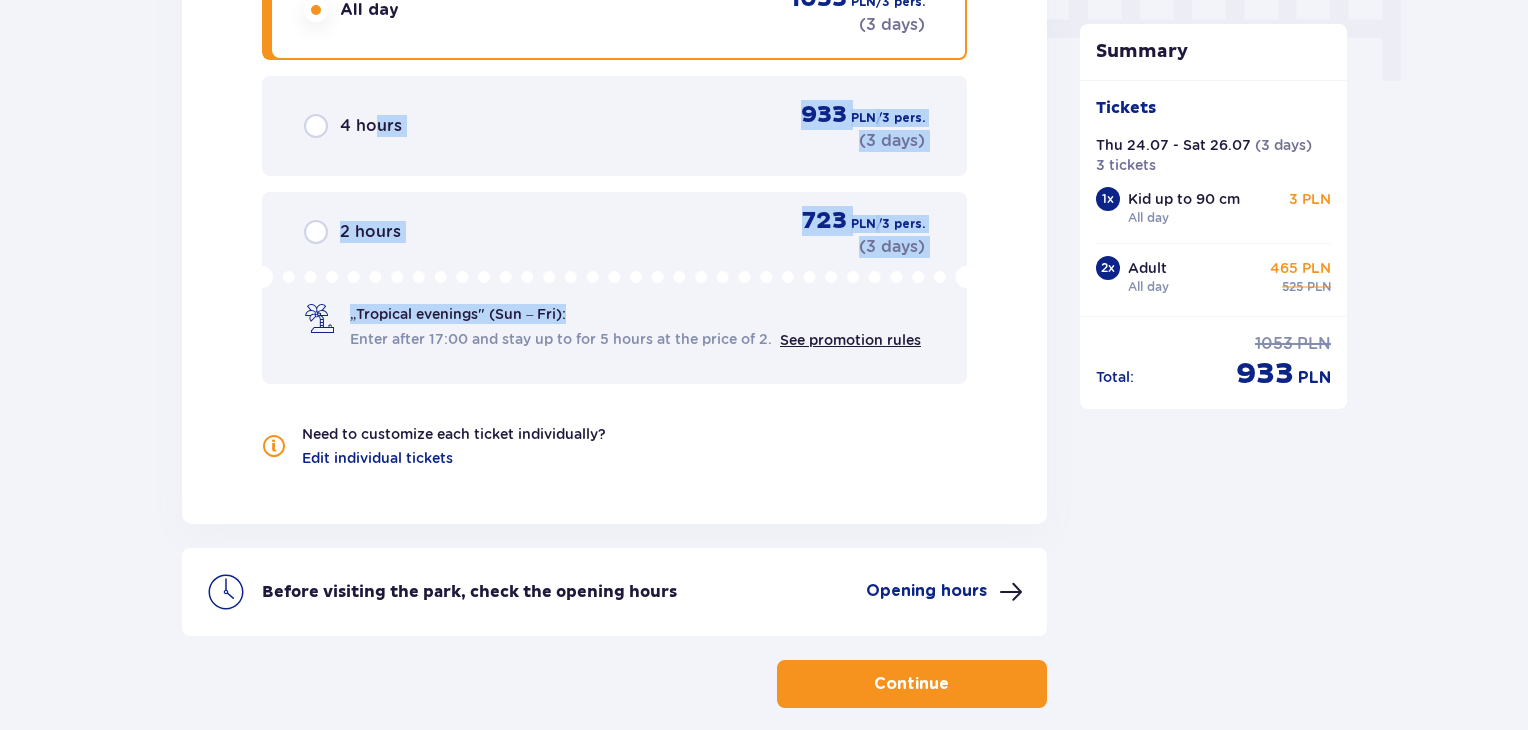scroll, scrollTop: 2172, scrollLeft: 0, axis: vertical 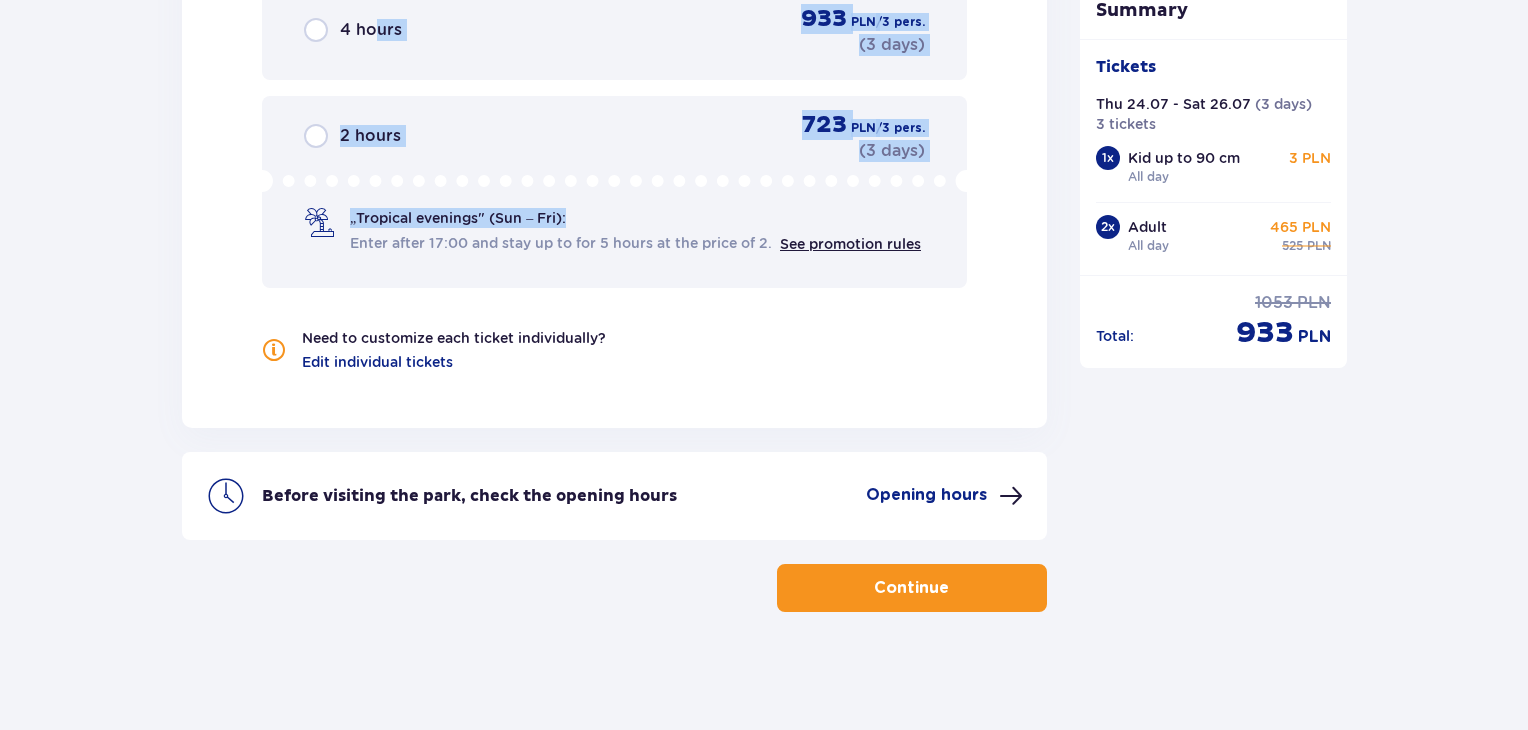 click at bounding box center [953, 588] 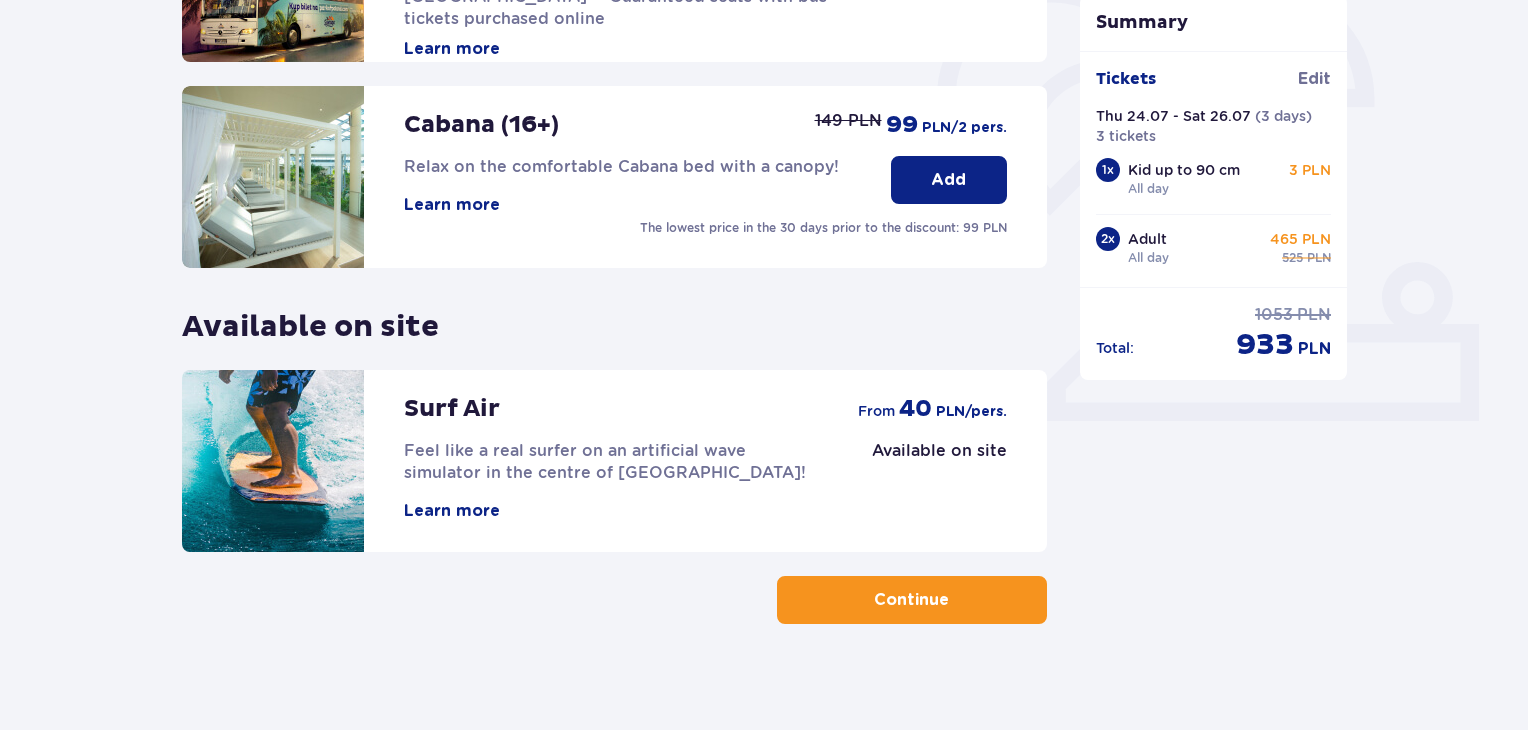 scroll, scrollTop: 626, scrollLeft: 0, axis: vertical 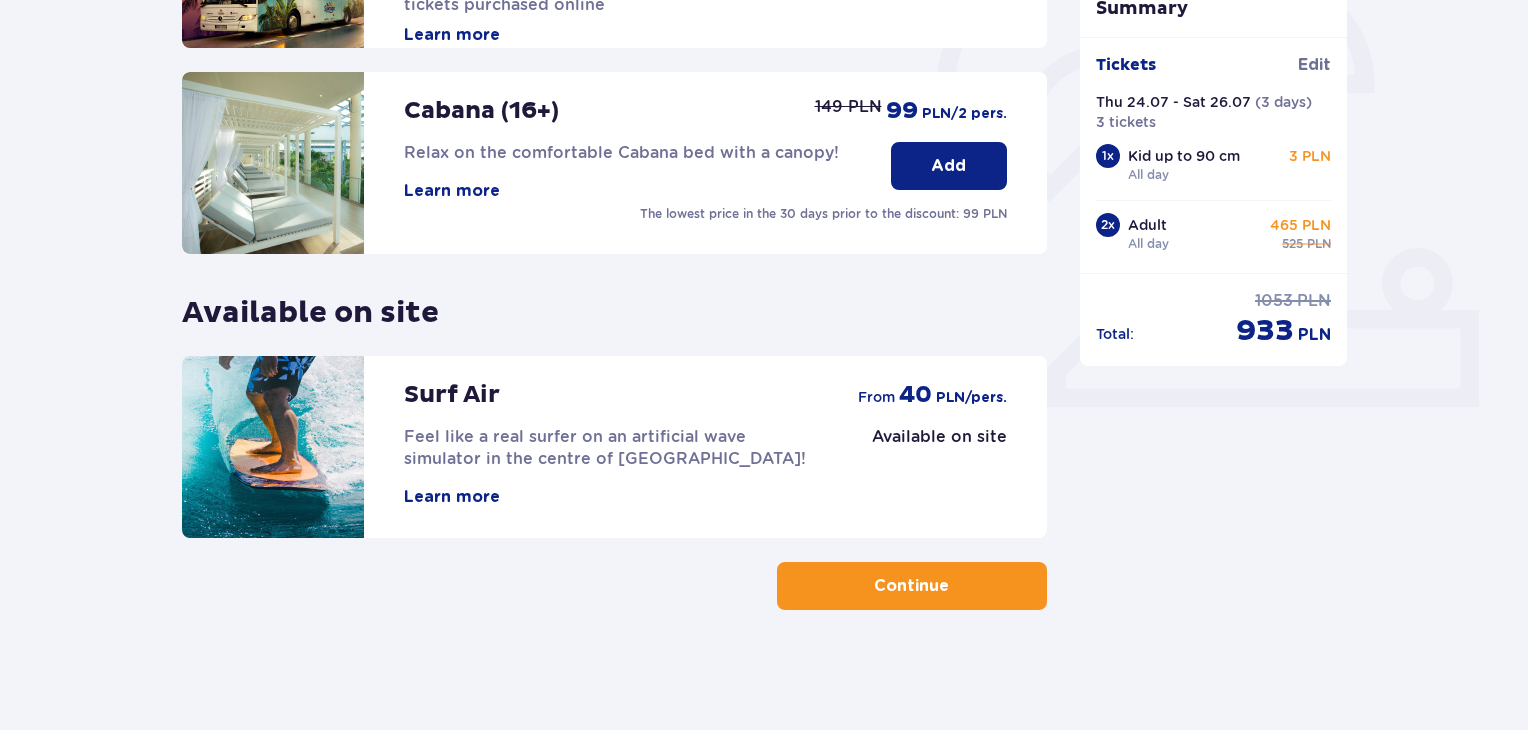 click at bounding box center (953, 586) 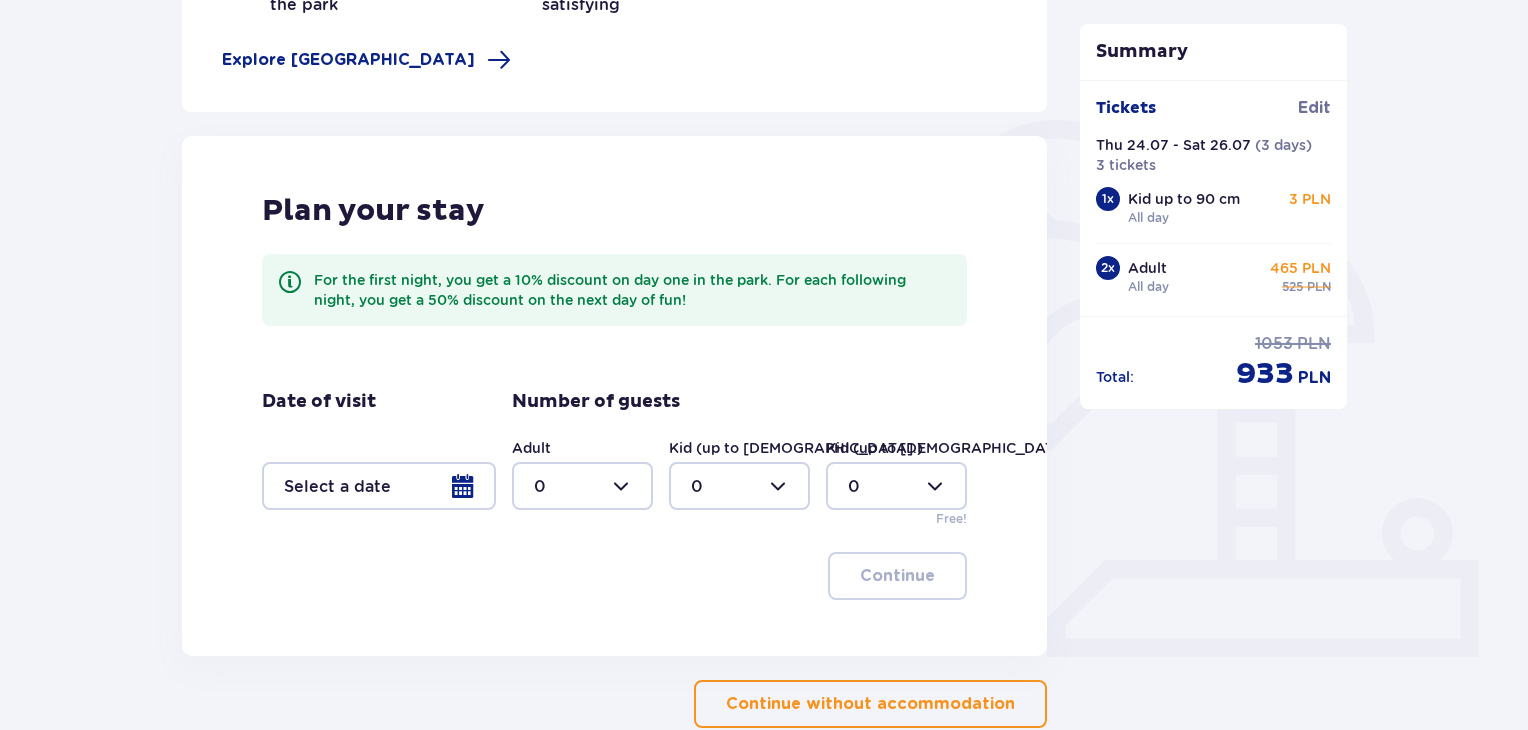 scroll, scrollTop: 376, scrollLeft: 0, axis: vertical 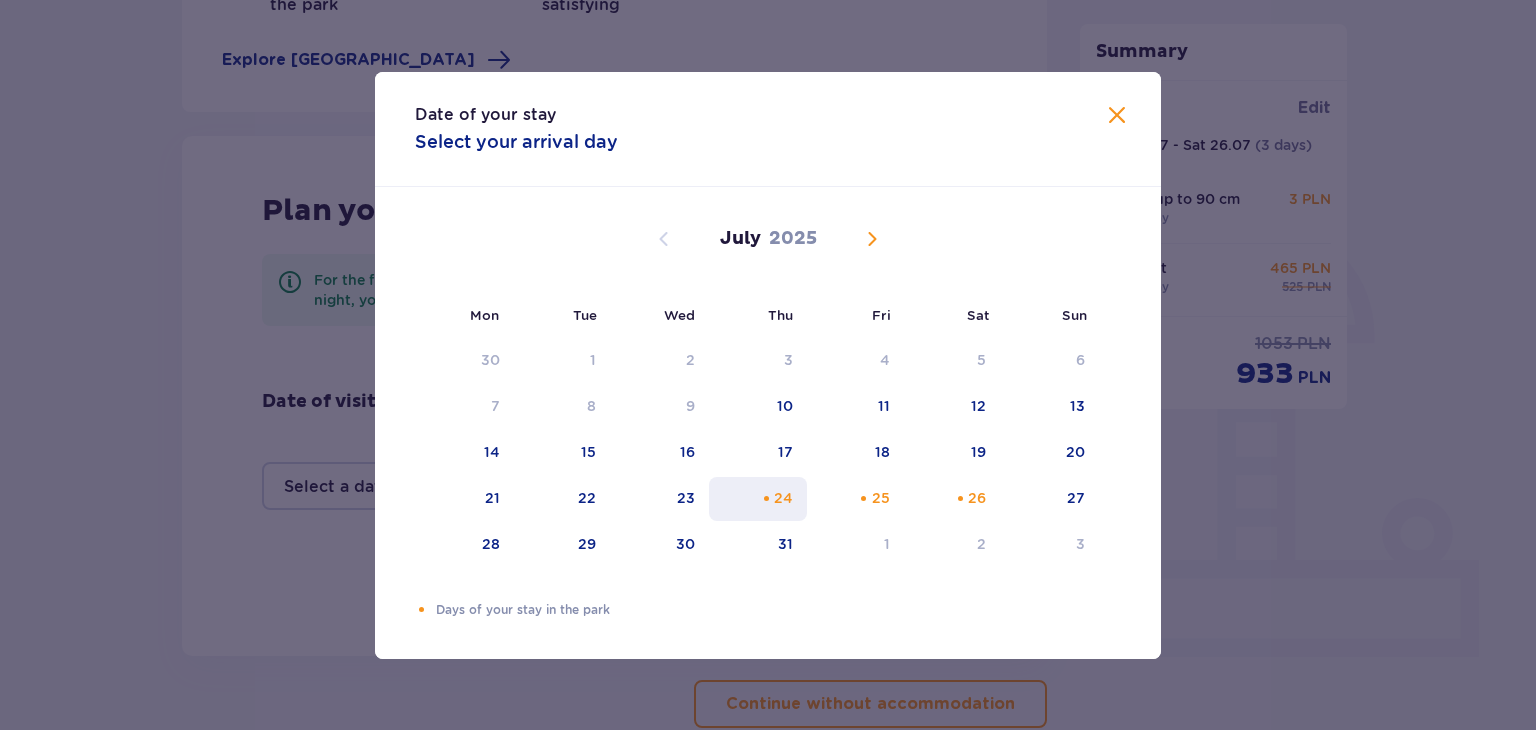 click on "24" at bounding box center [783, 498] 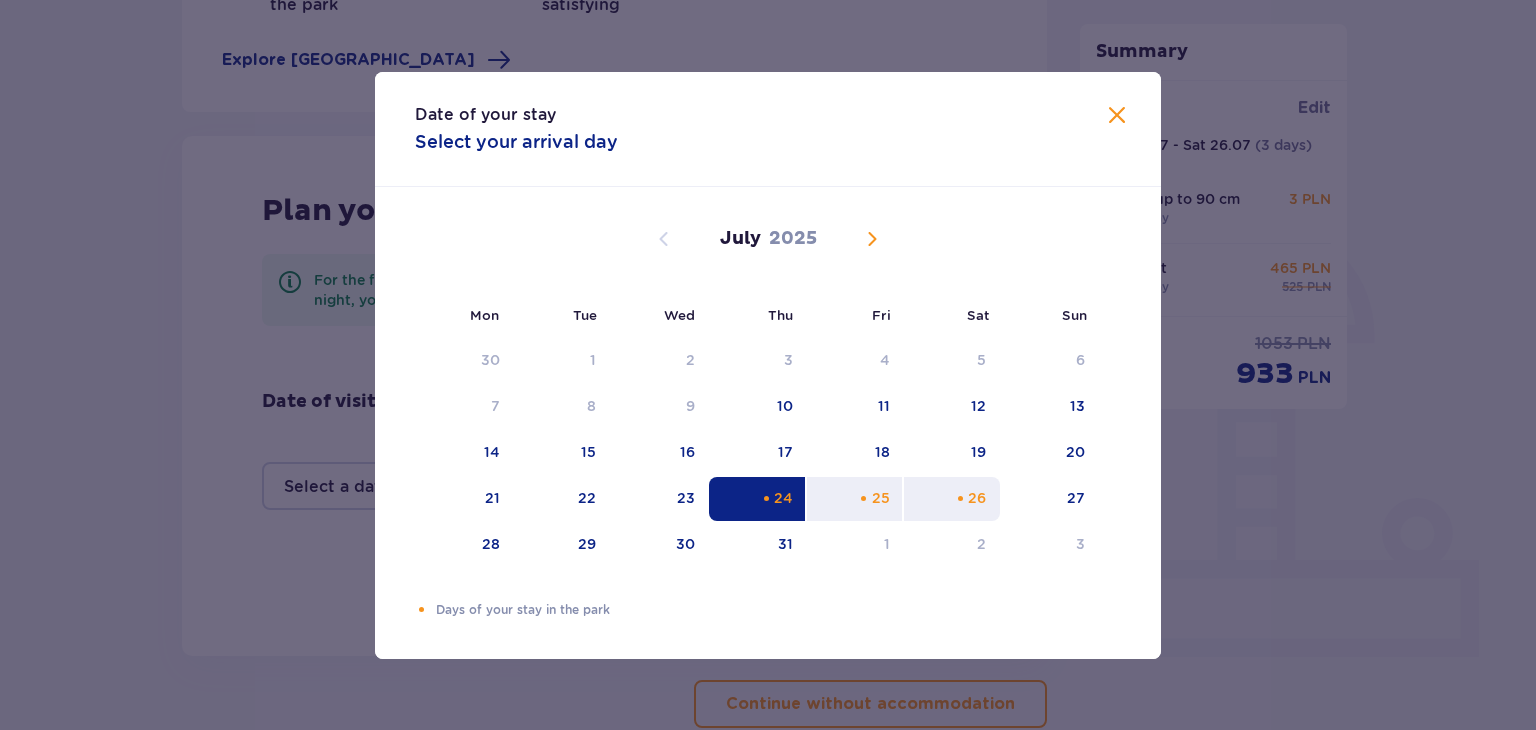 click on "26" at bounding box center (977, 498) 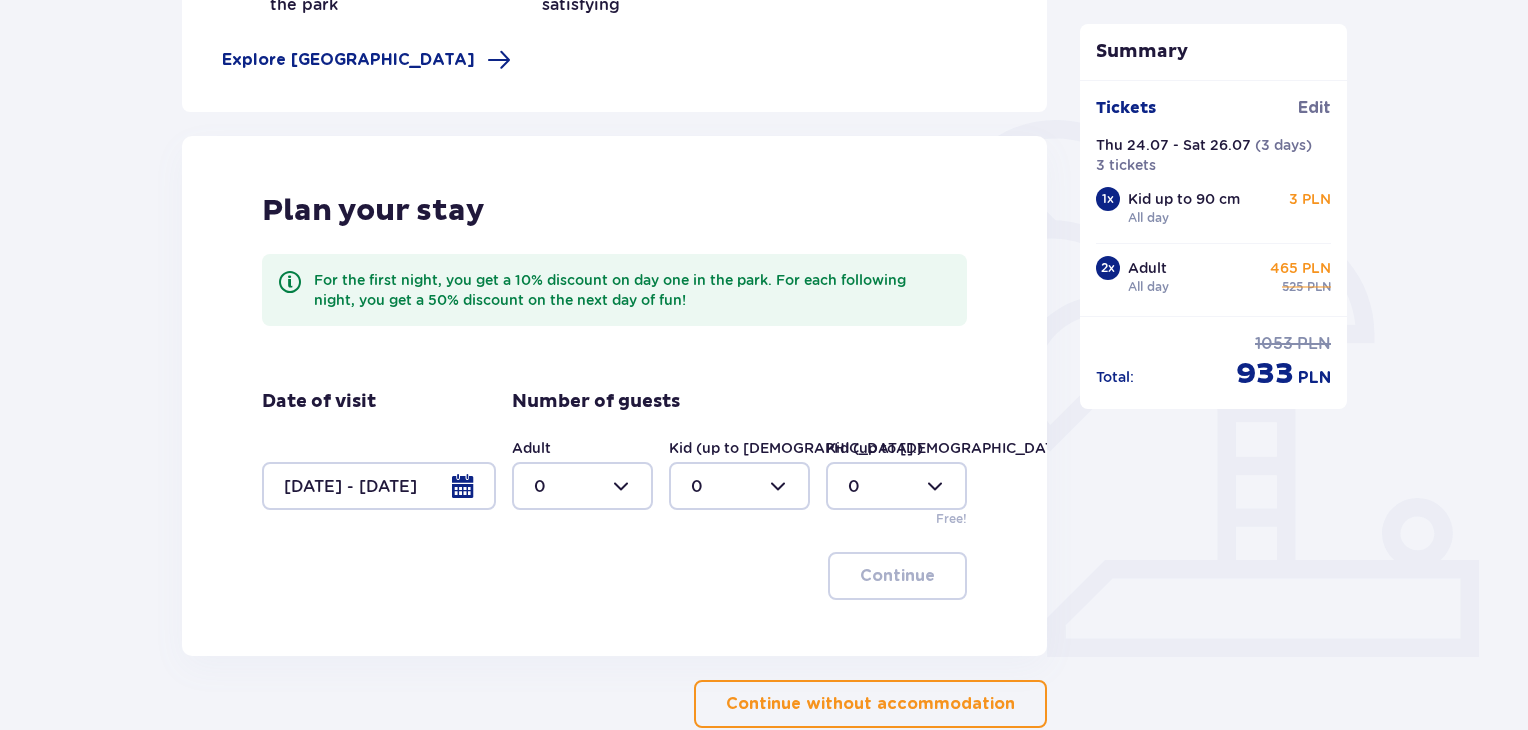 click at bounding box center [582, 486] 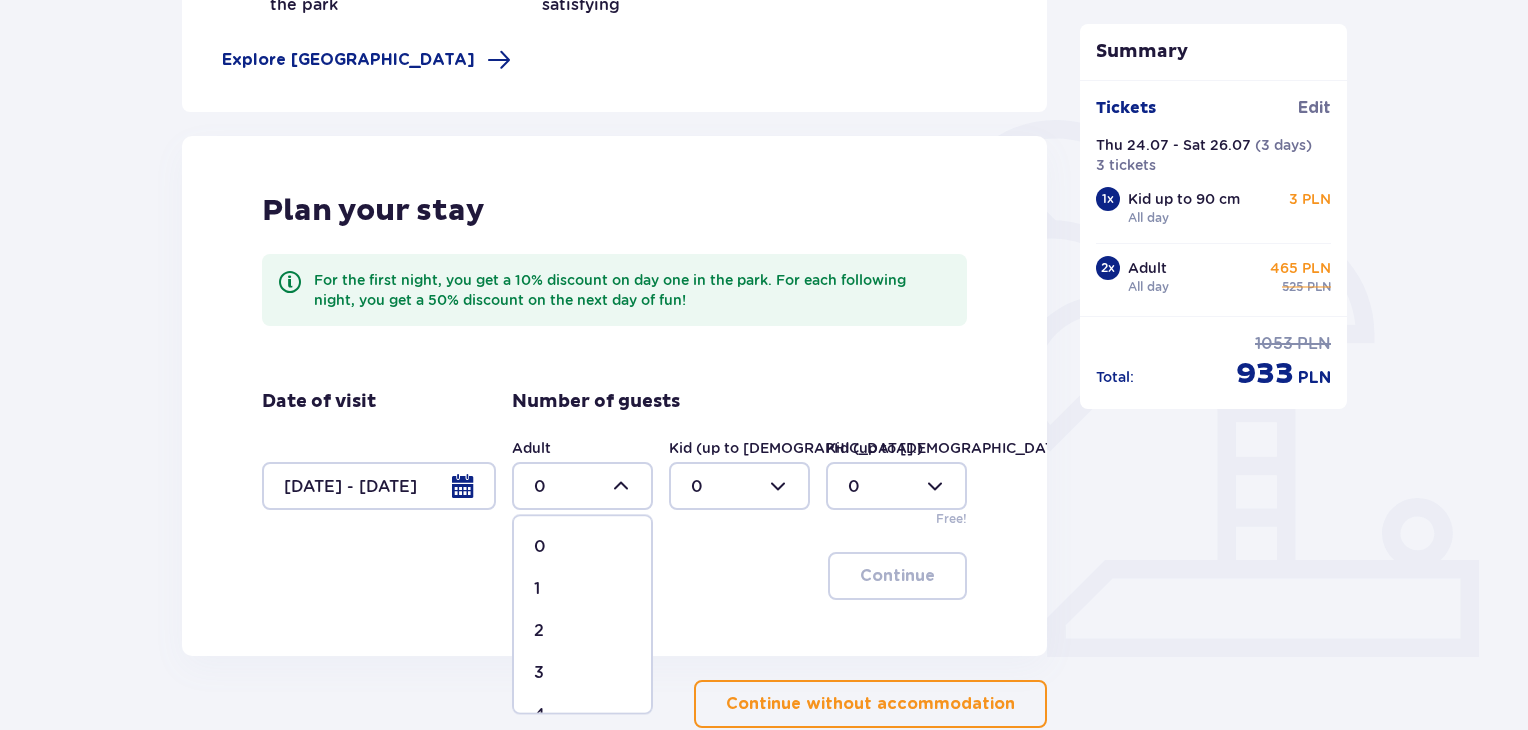 click on "2" at bounding box center (582, 631) 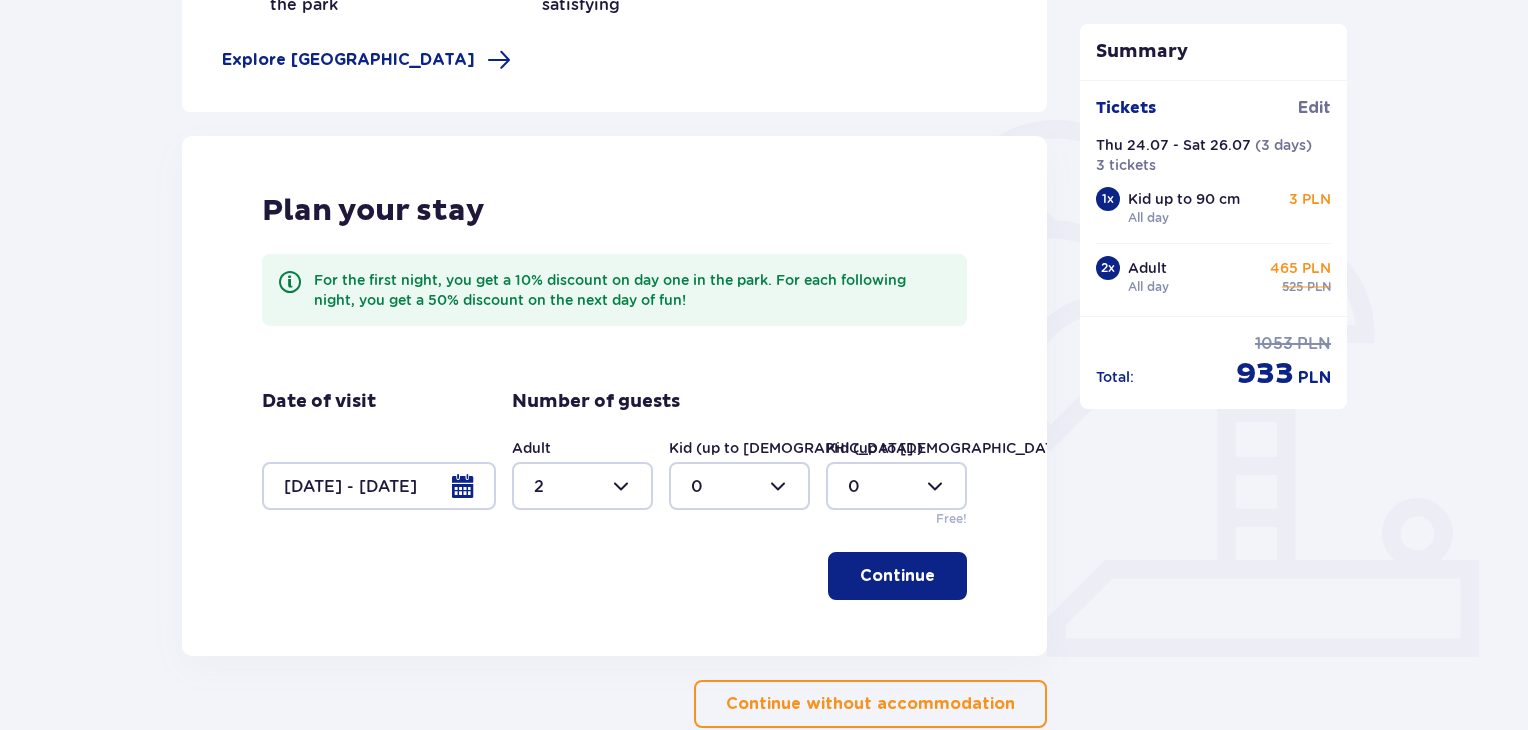 click at bounding box center (739, 486) 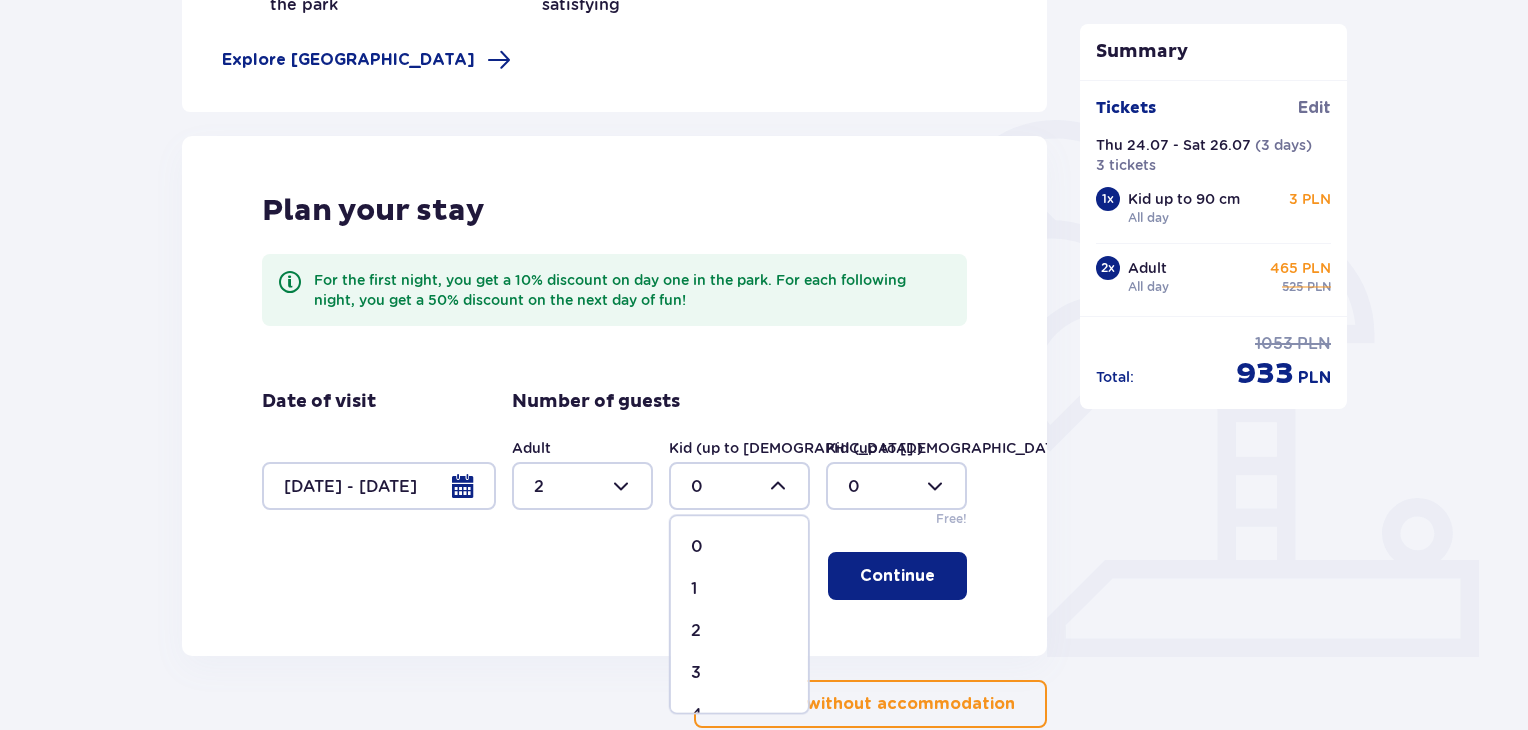 click at bounding box center [896, 486] 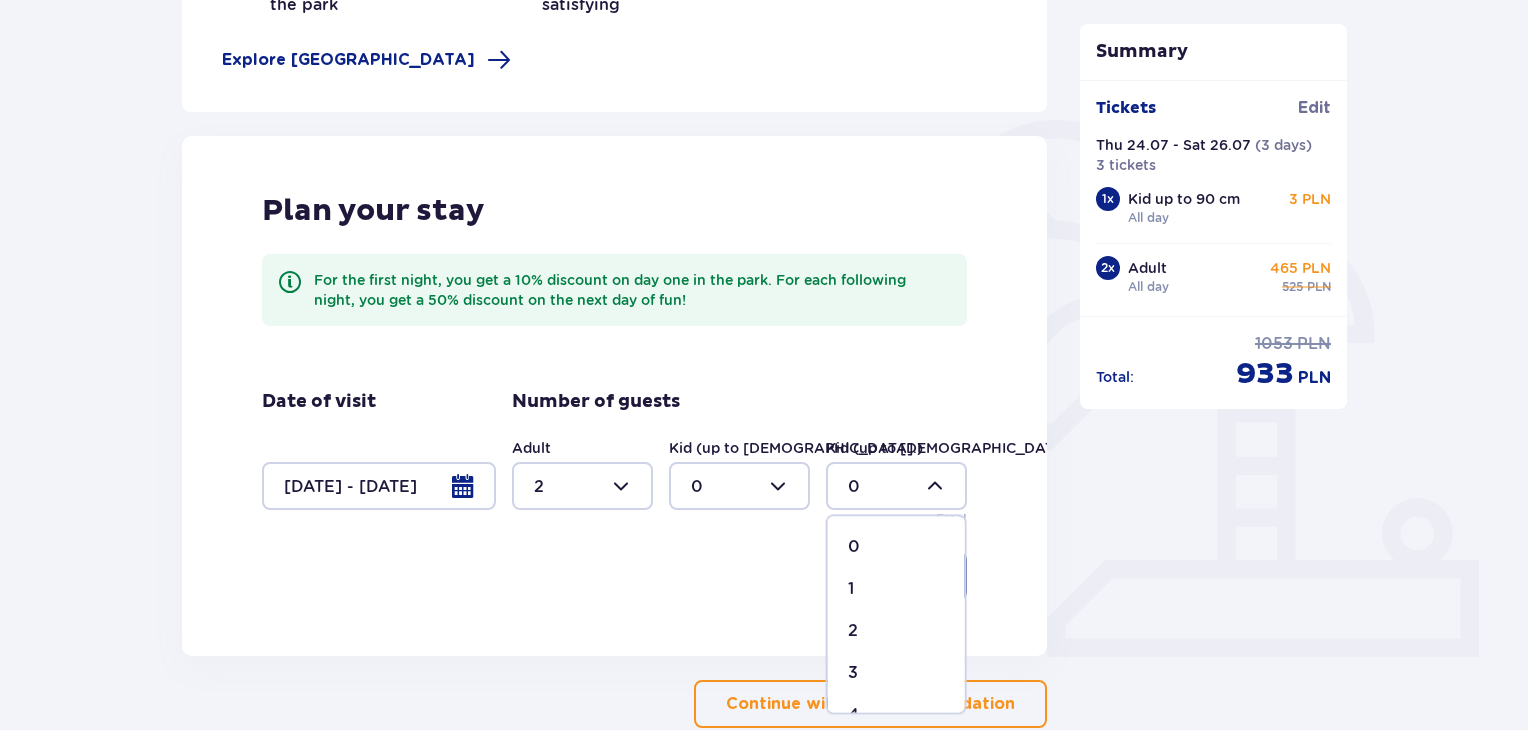click on "1" at bounding box center (896, 589) 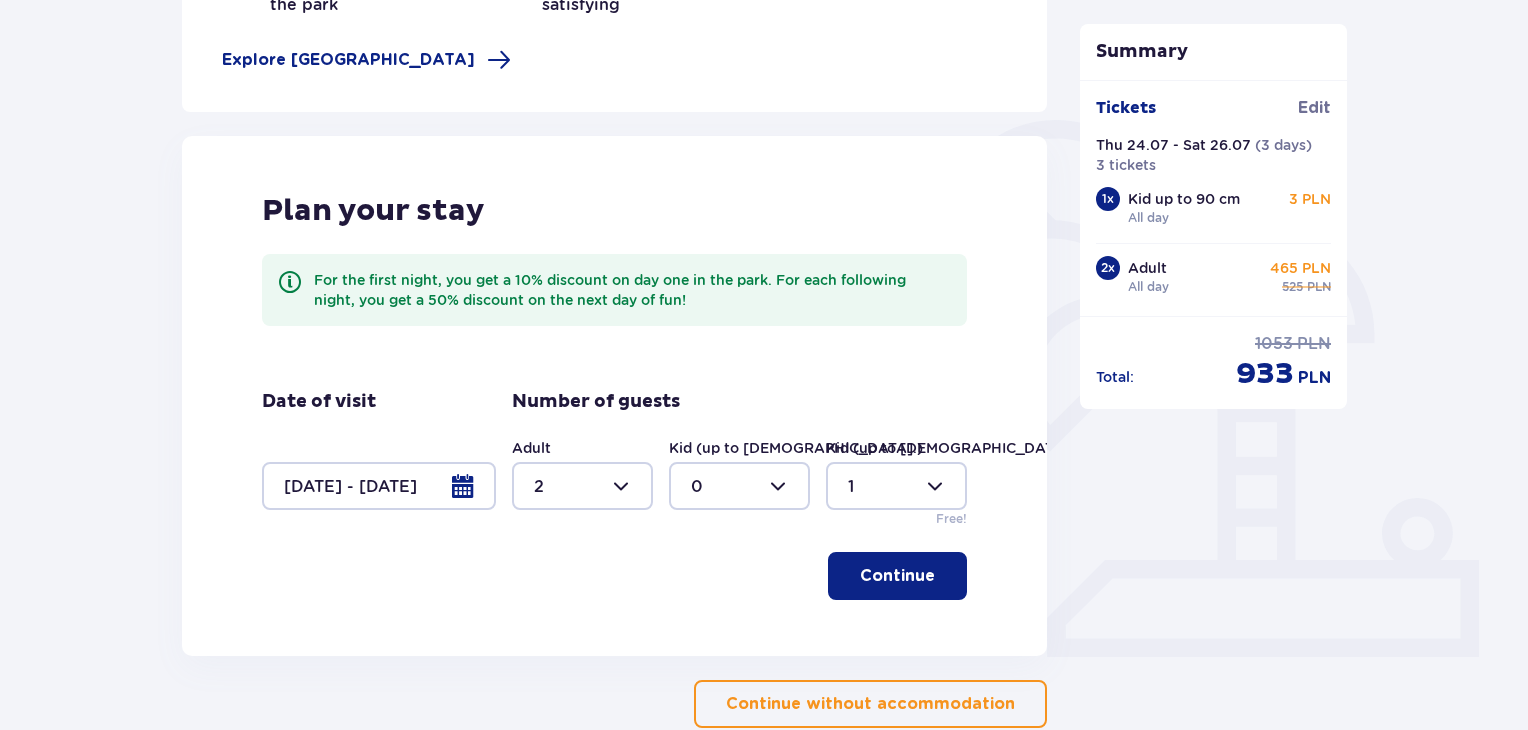 click on "Continue" at bounding box center (897, 576) 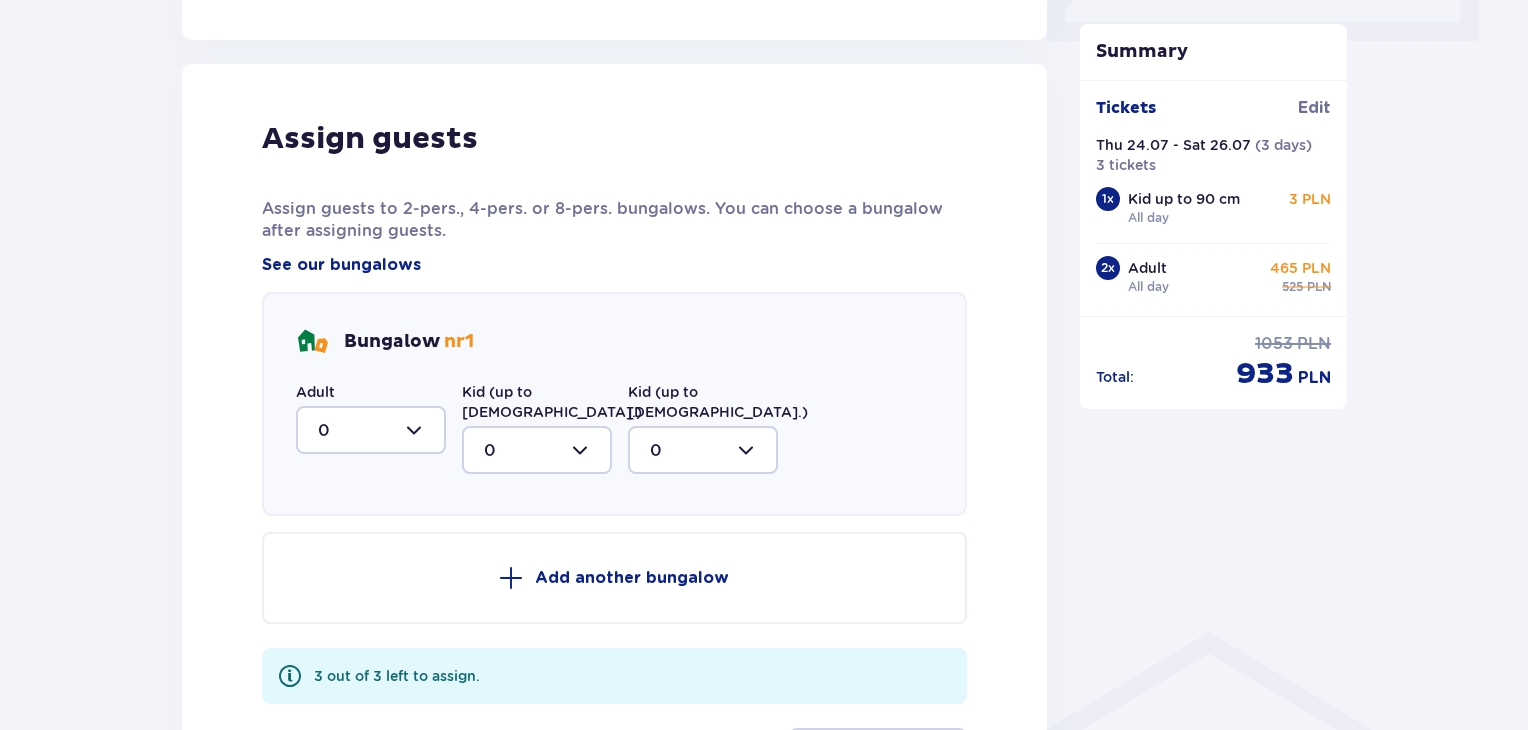 scroll, scrollTop: 1032, scrollLeft: 0, axis: vertical 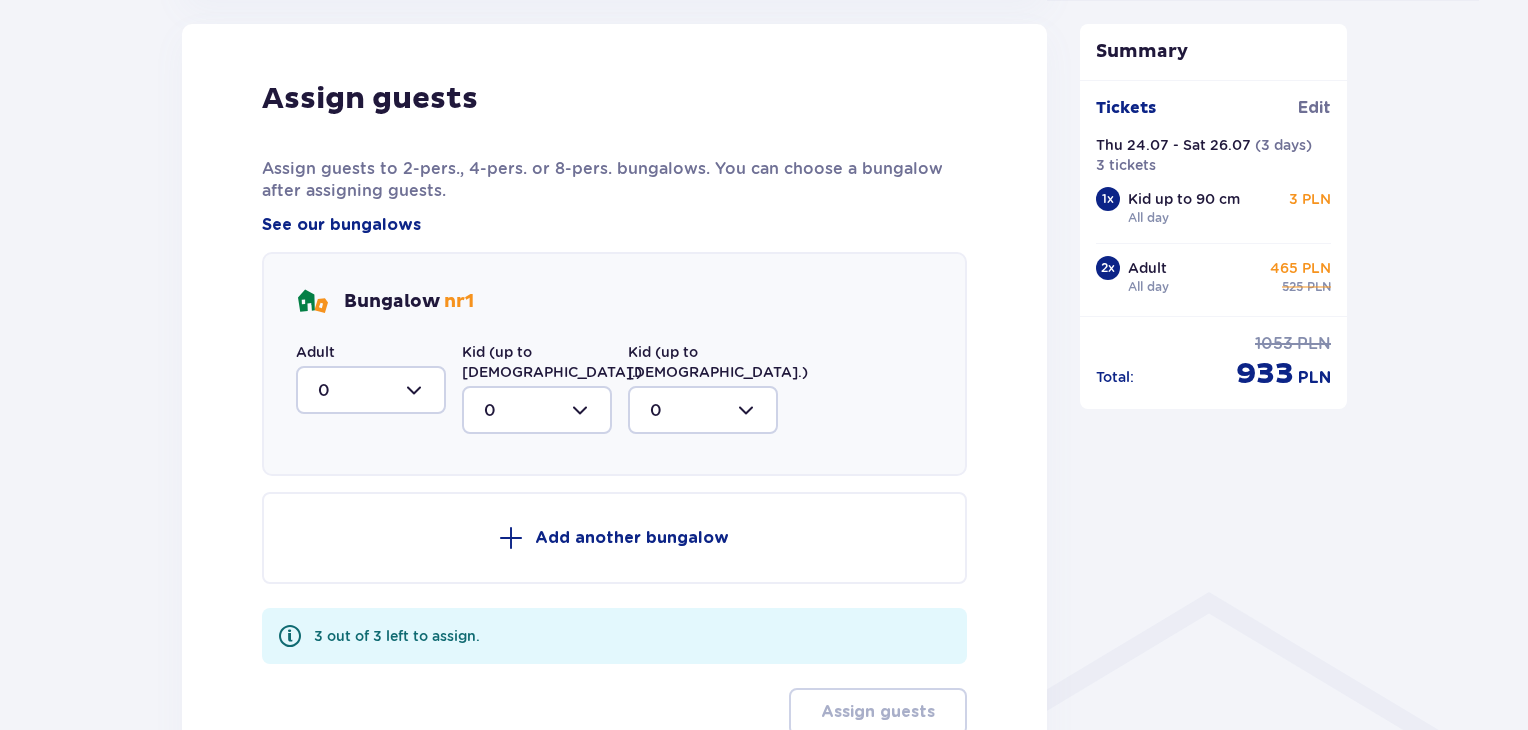 click at bounding box center [371, 390] 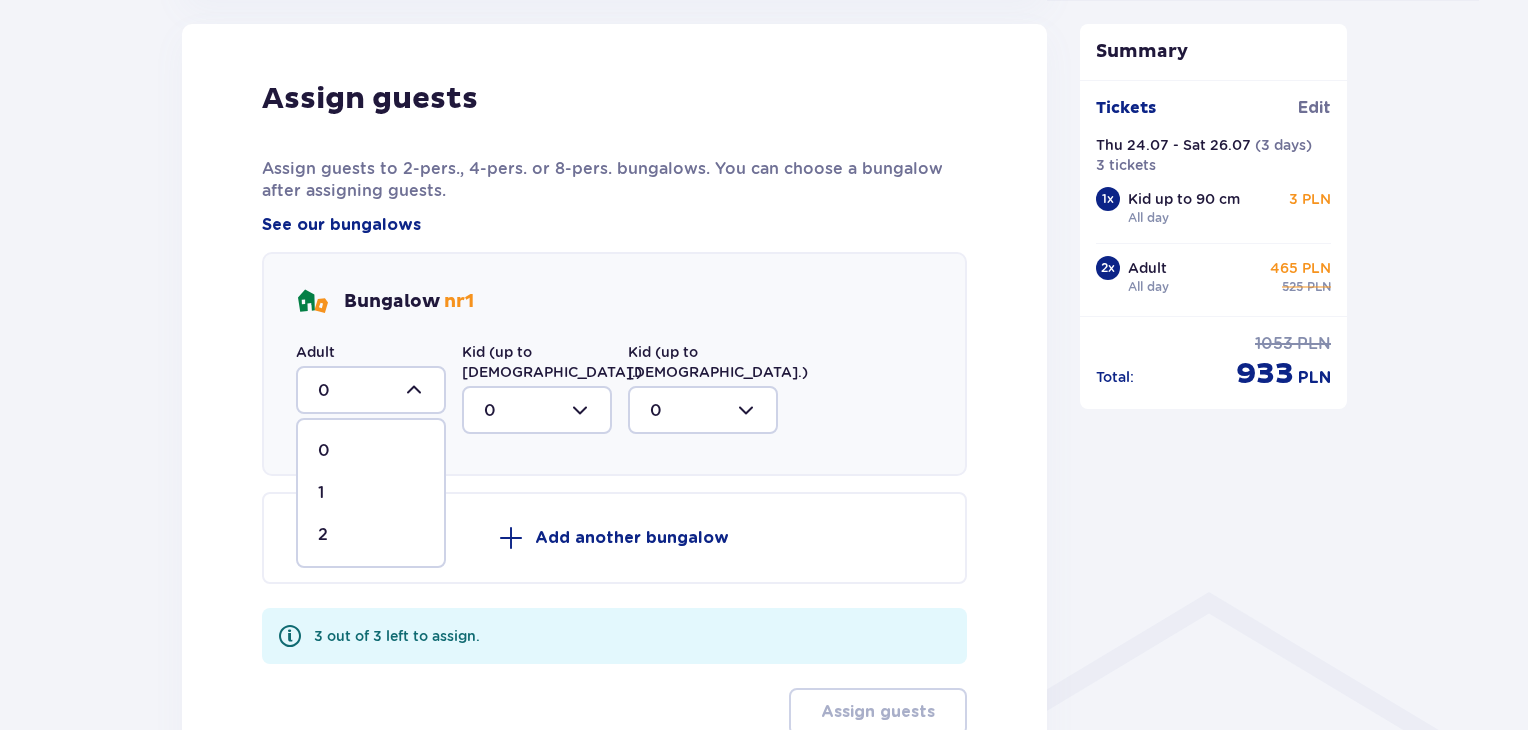 click on "2" at bounding box center (371, 535) 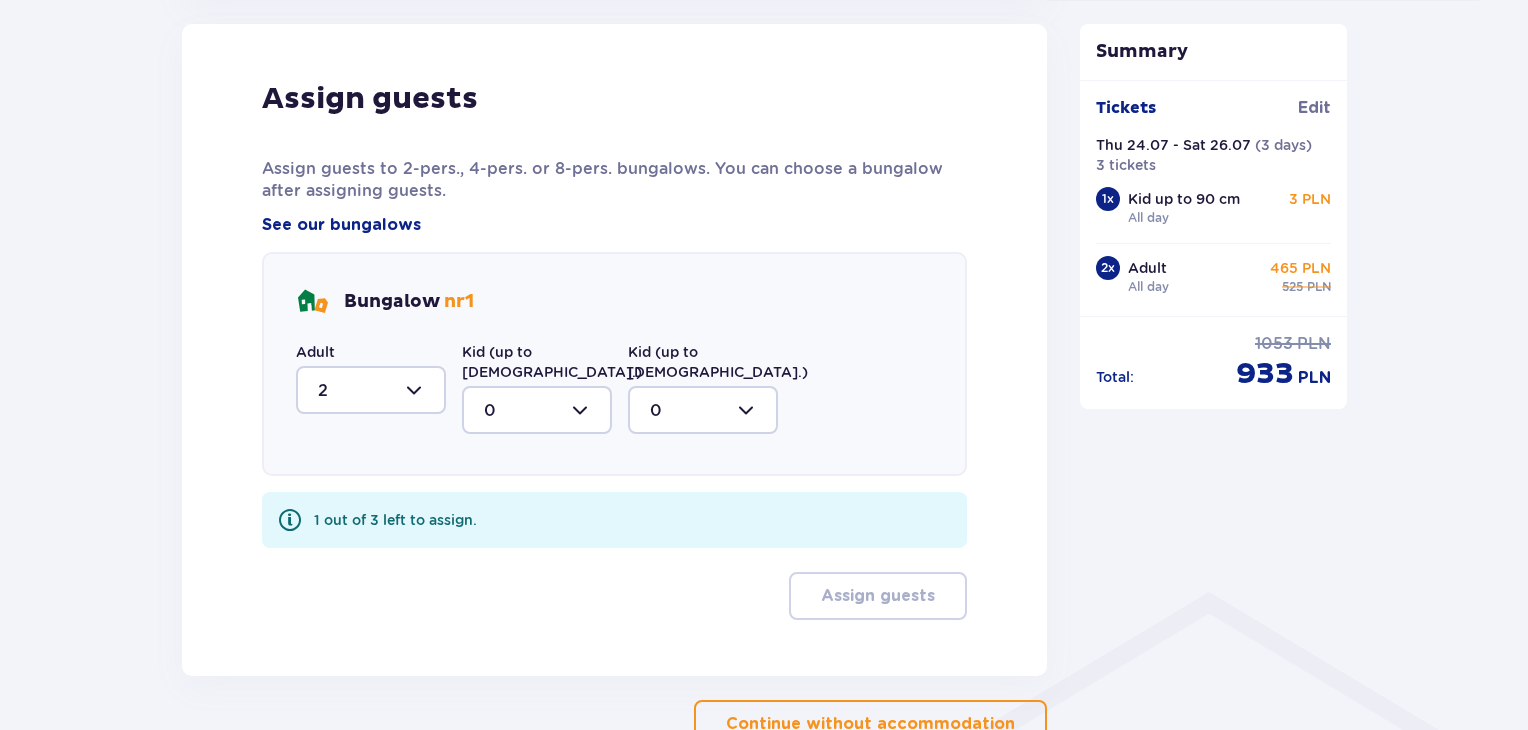 click at bounding box center [537, 410] 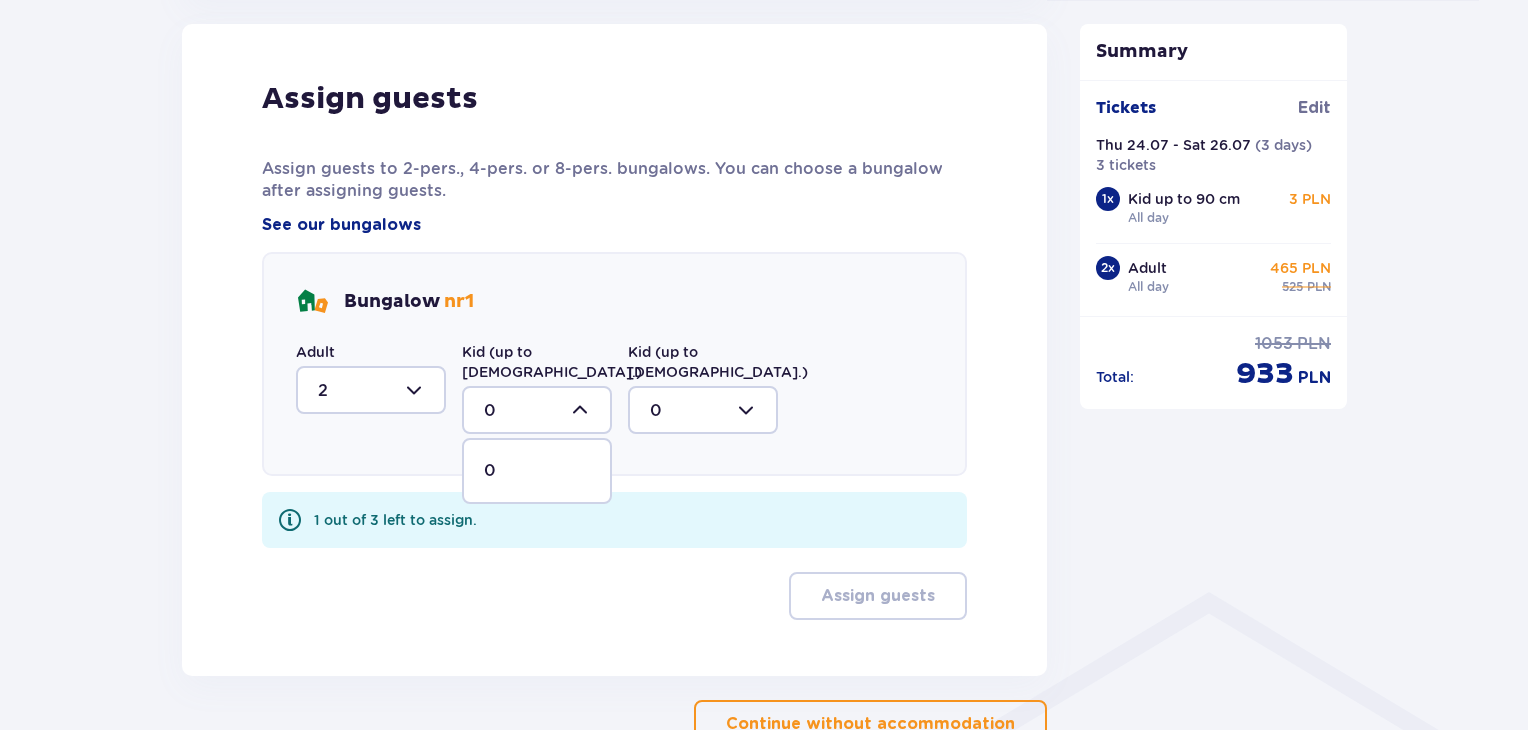 click at bounding box center [703, 410] 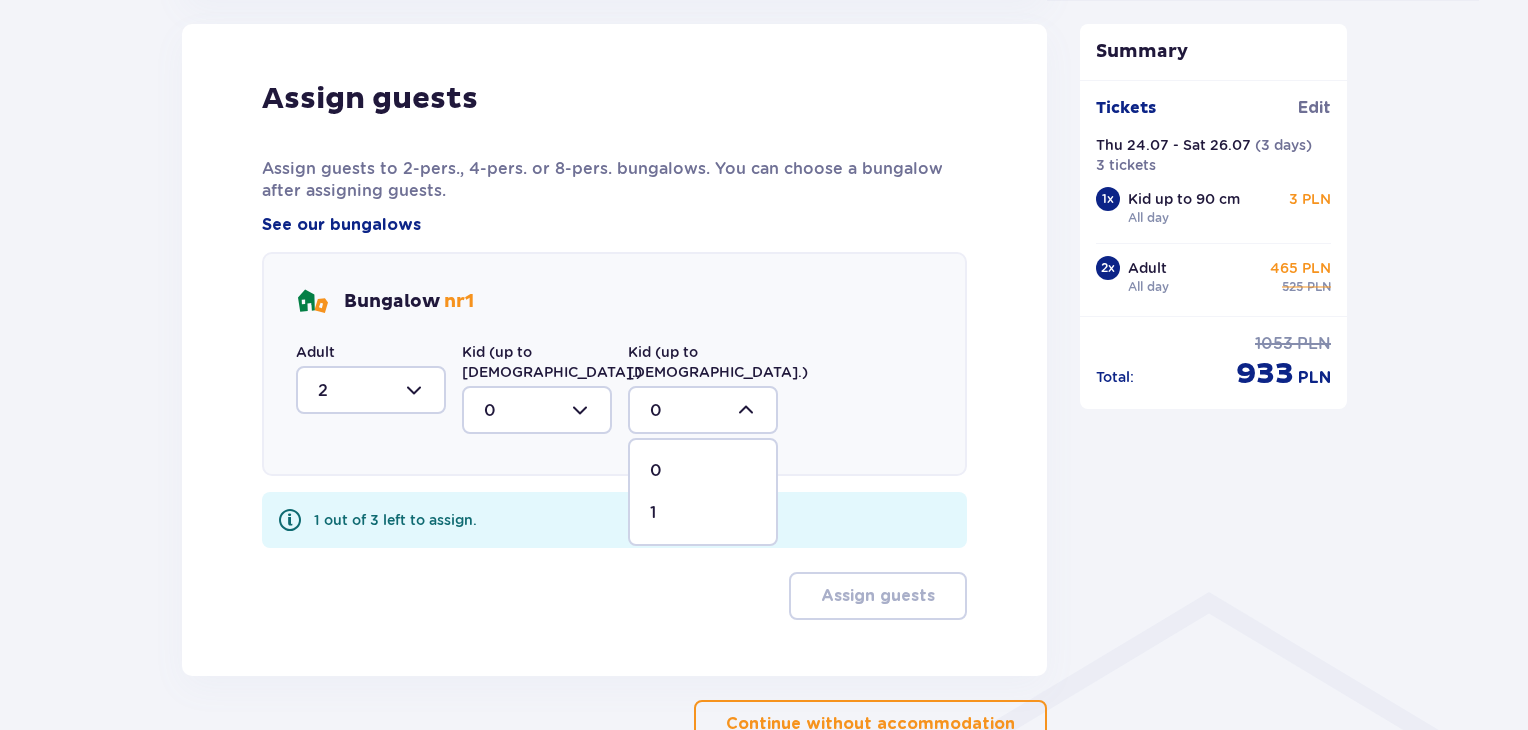 click on "1" at bounding box center [703, 513] 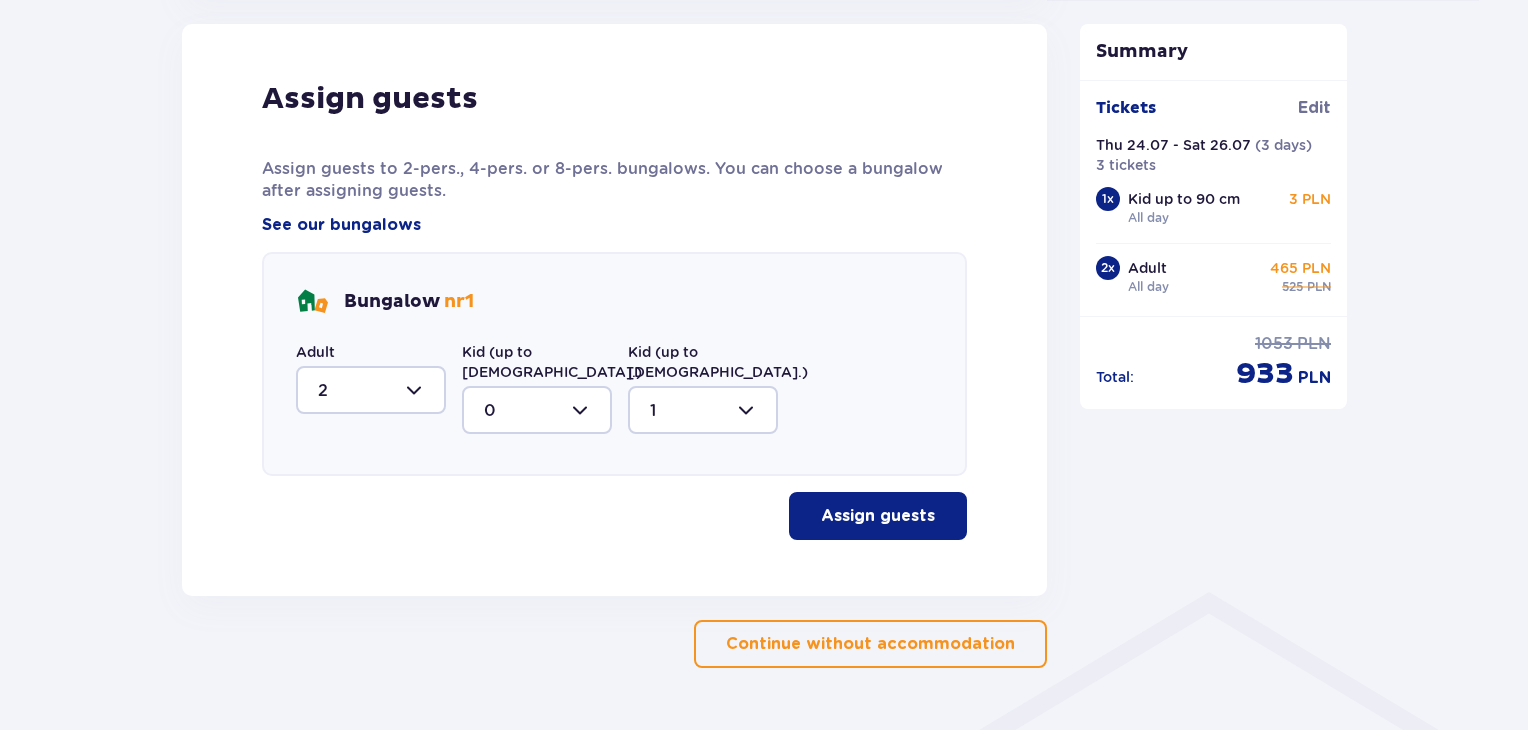 click on "Assign guests" at bounding box center [878, 516] 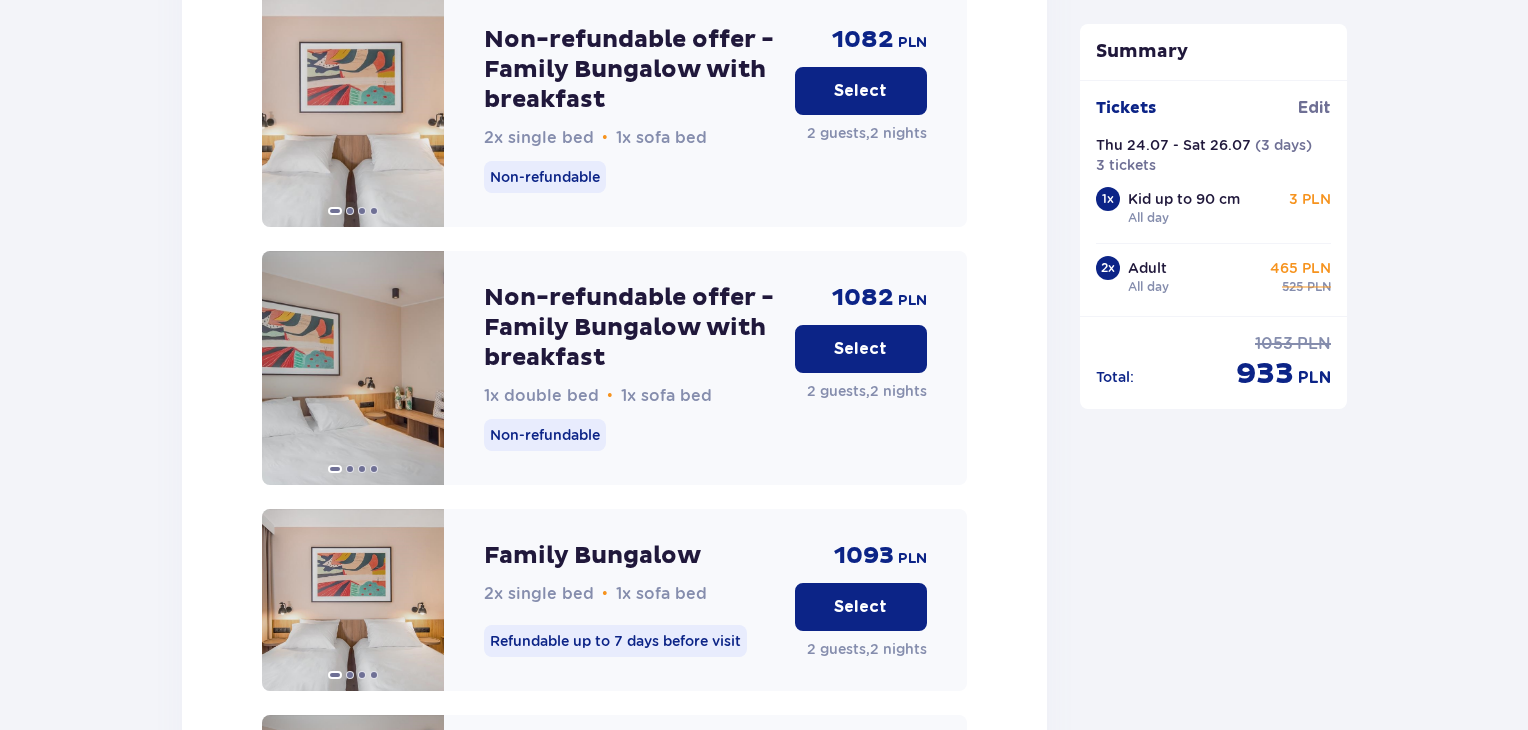 scroll, scrollTop: 2392, scrollLeft: 0, axis: vertical 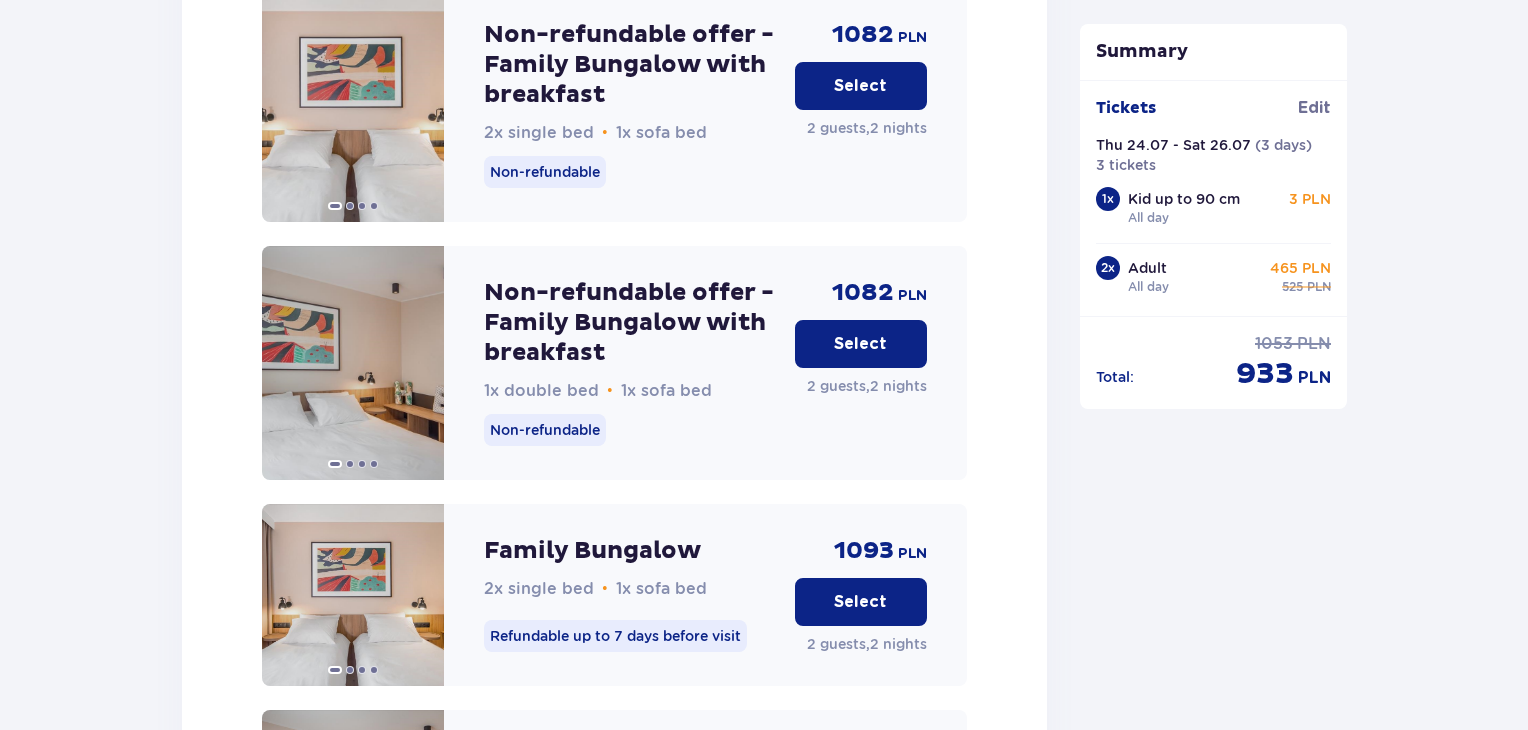 drag, startPoint x: 871, startPoint y: 432, endPoint x: 872, endPoint y: 392, distance: 40.012497 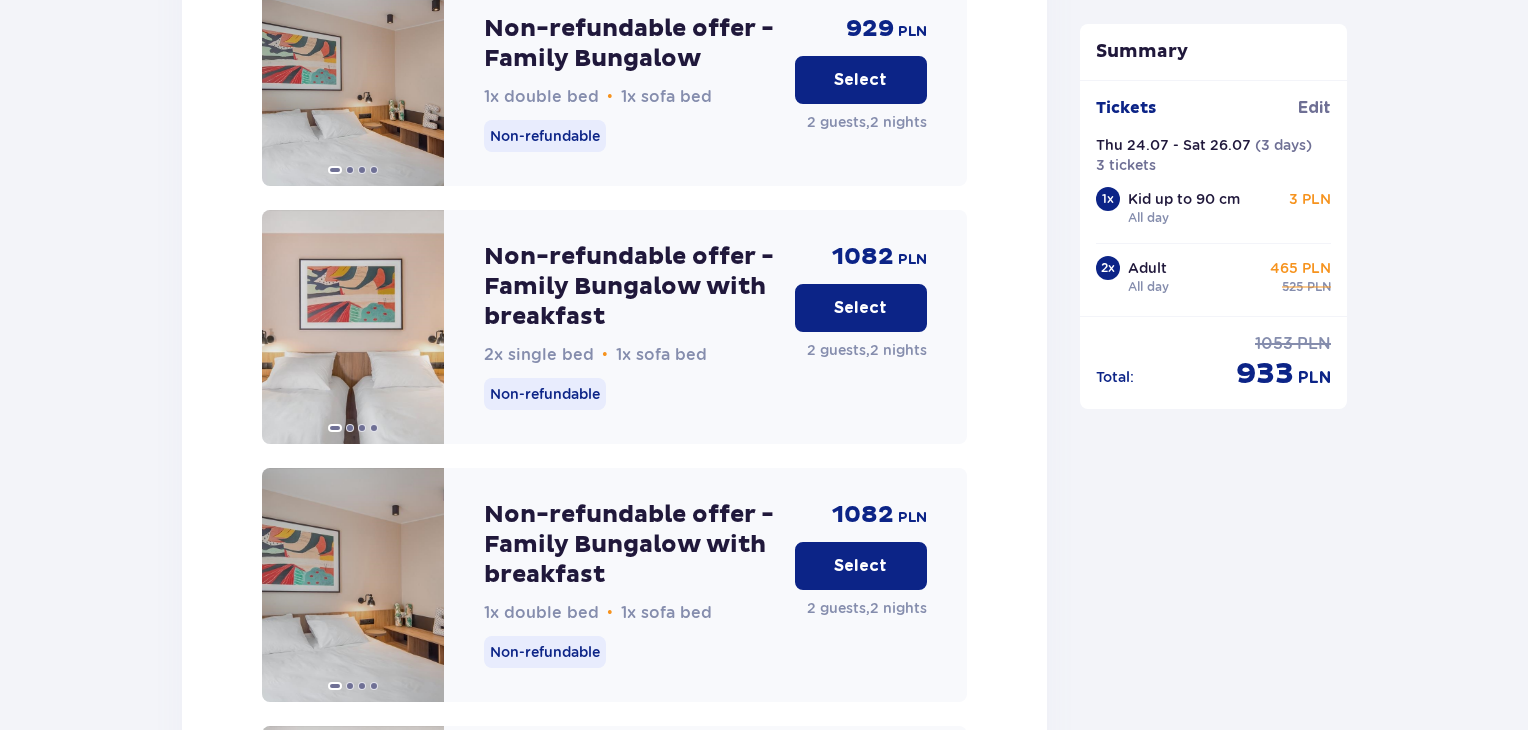 scroll, scrollTop: 2169, scrollLeft: 0, axis: vertical 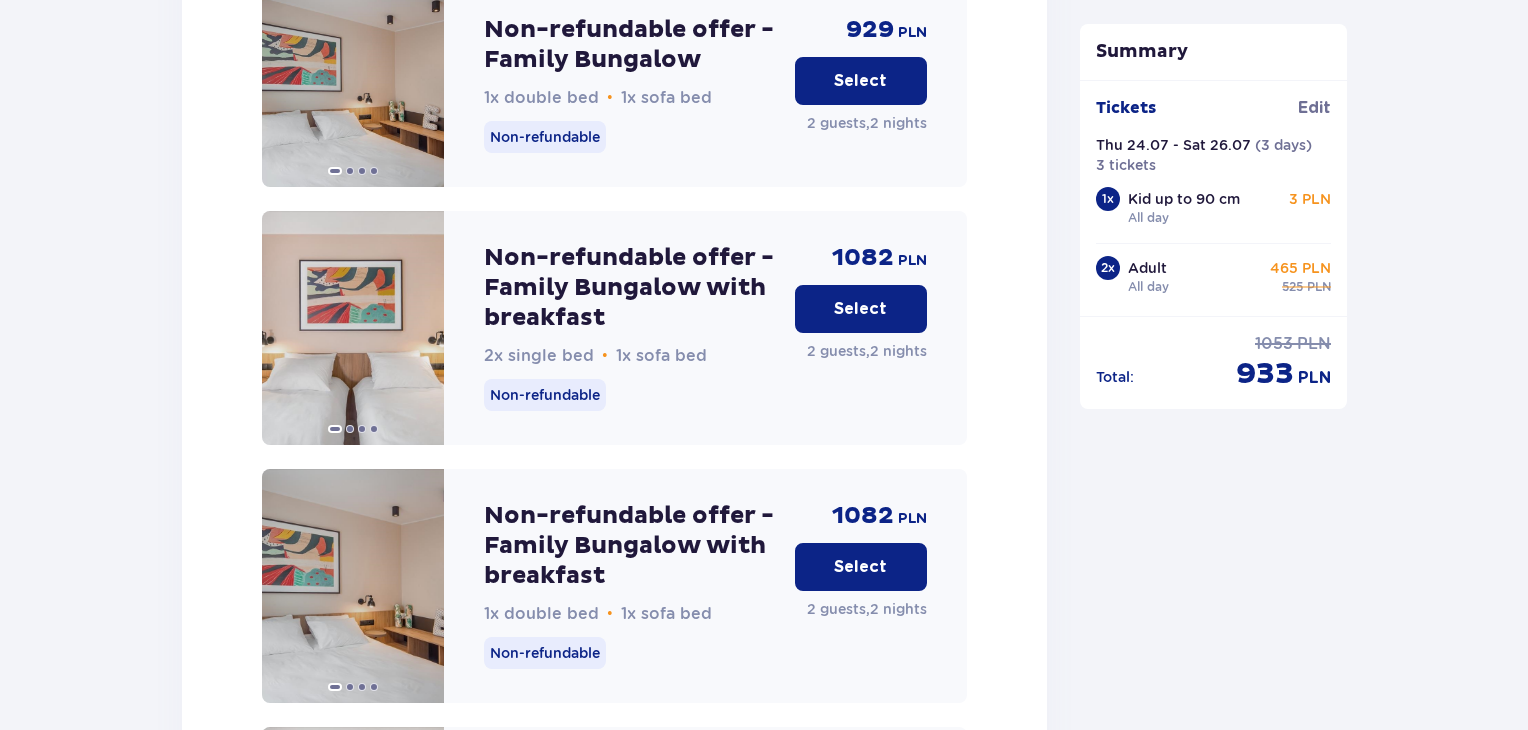 click on "Select" at bounding box center (861, 567) 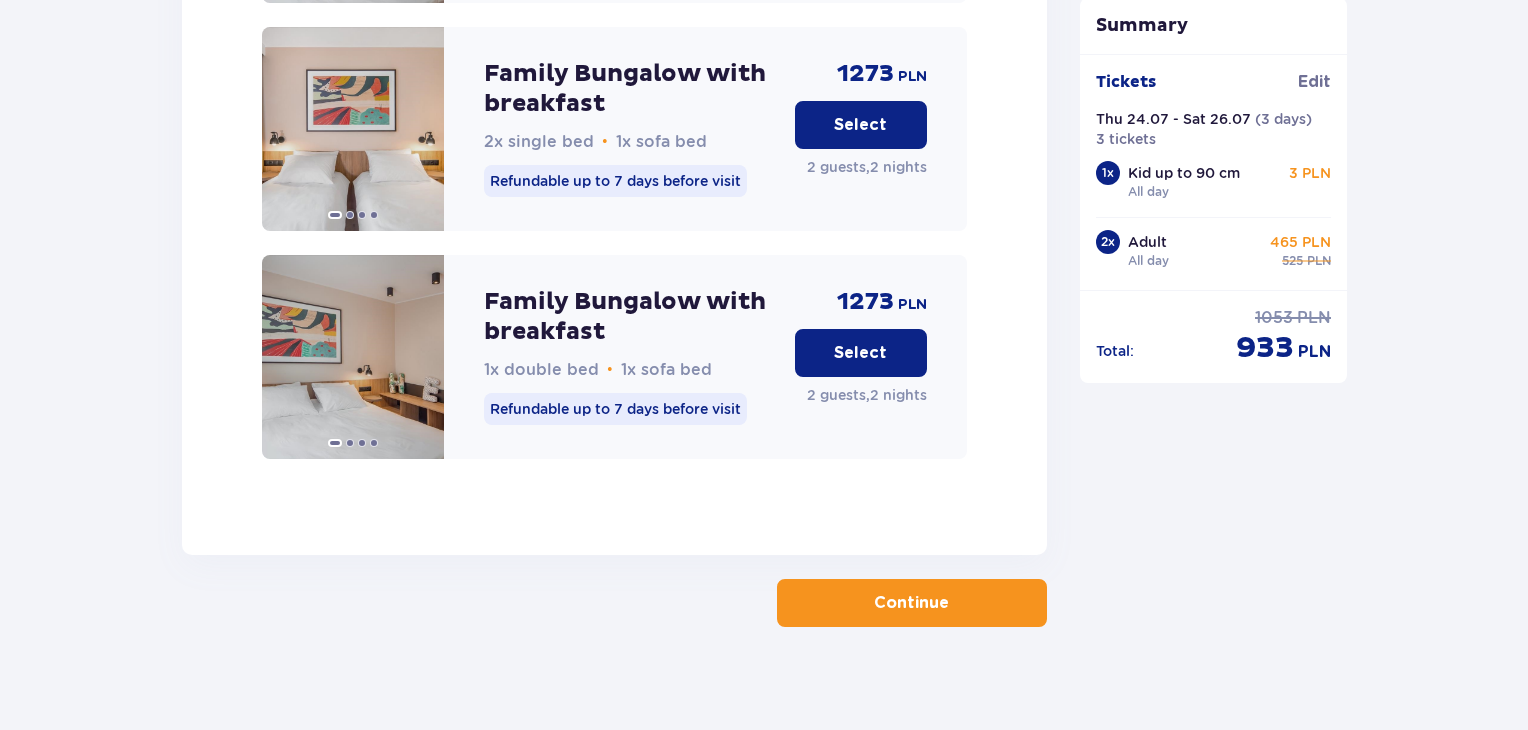 scroll, scrollTop: 3282, scrollLeft: 0, axis: vertical 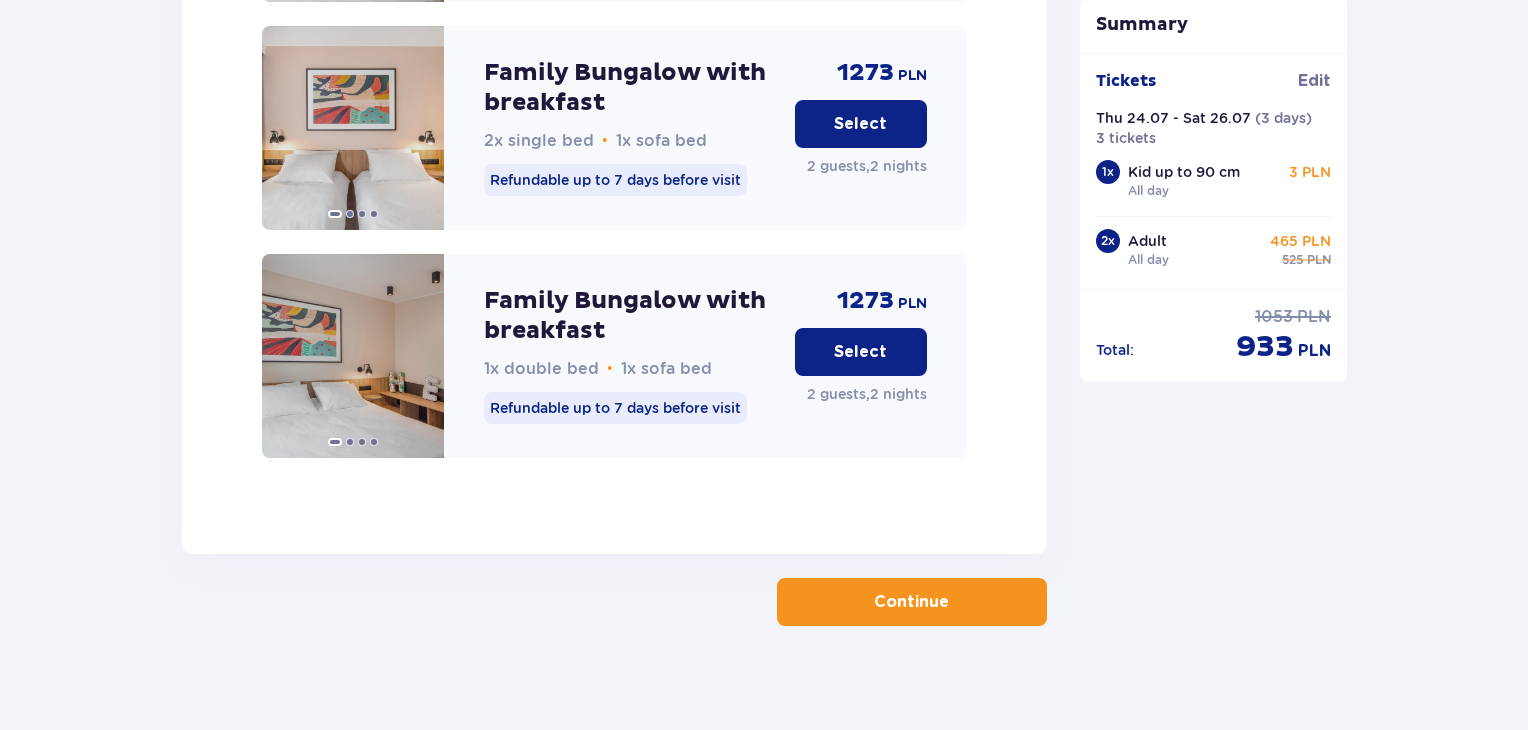click on "Continue" at bounding box center [911, 602] 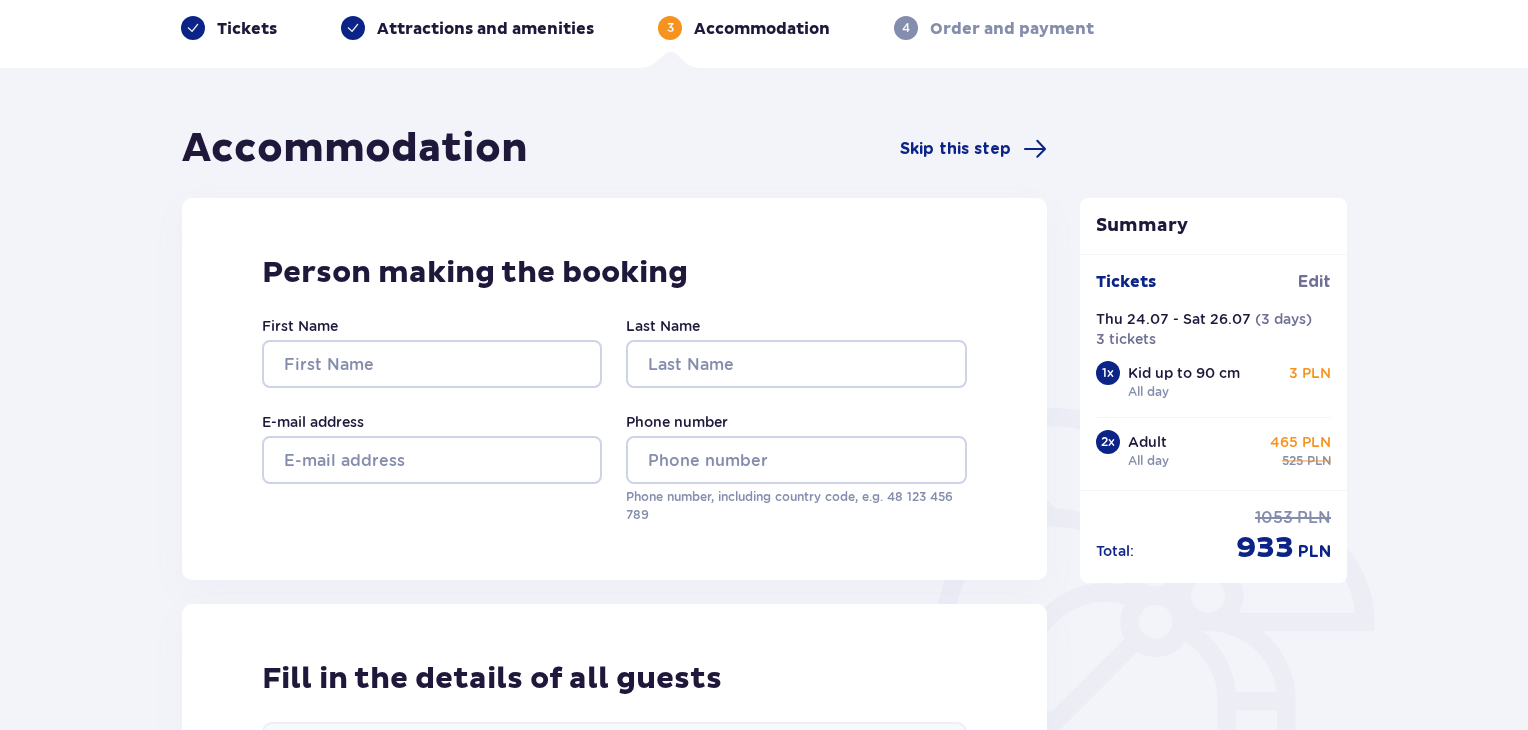 scroll, scrollTop: 92, scrollLeft: 0, axis: vertical 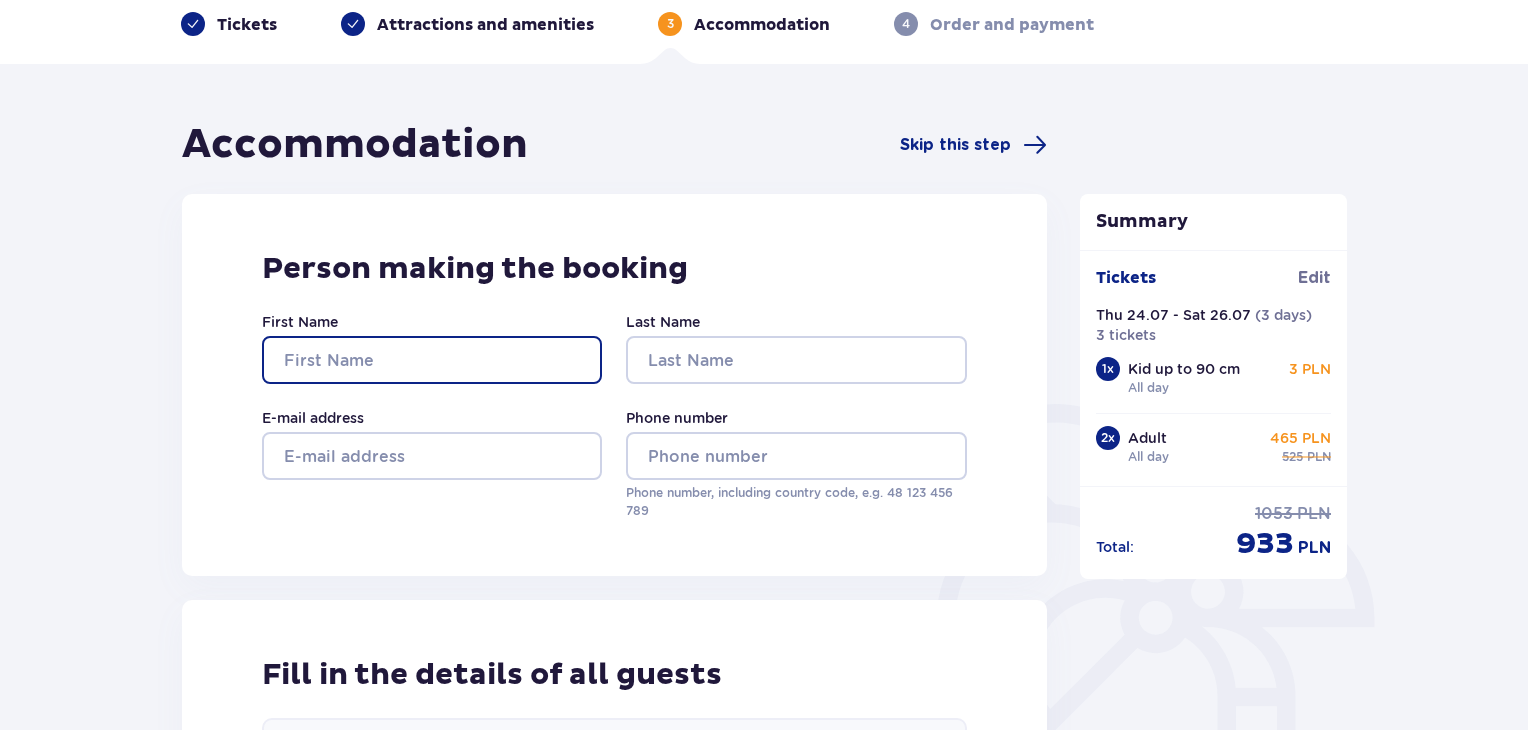 click on "First Name" at bounding box center (432, 360) 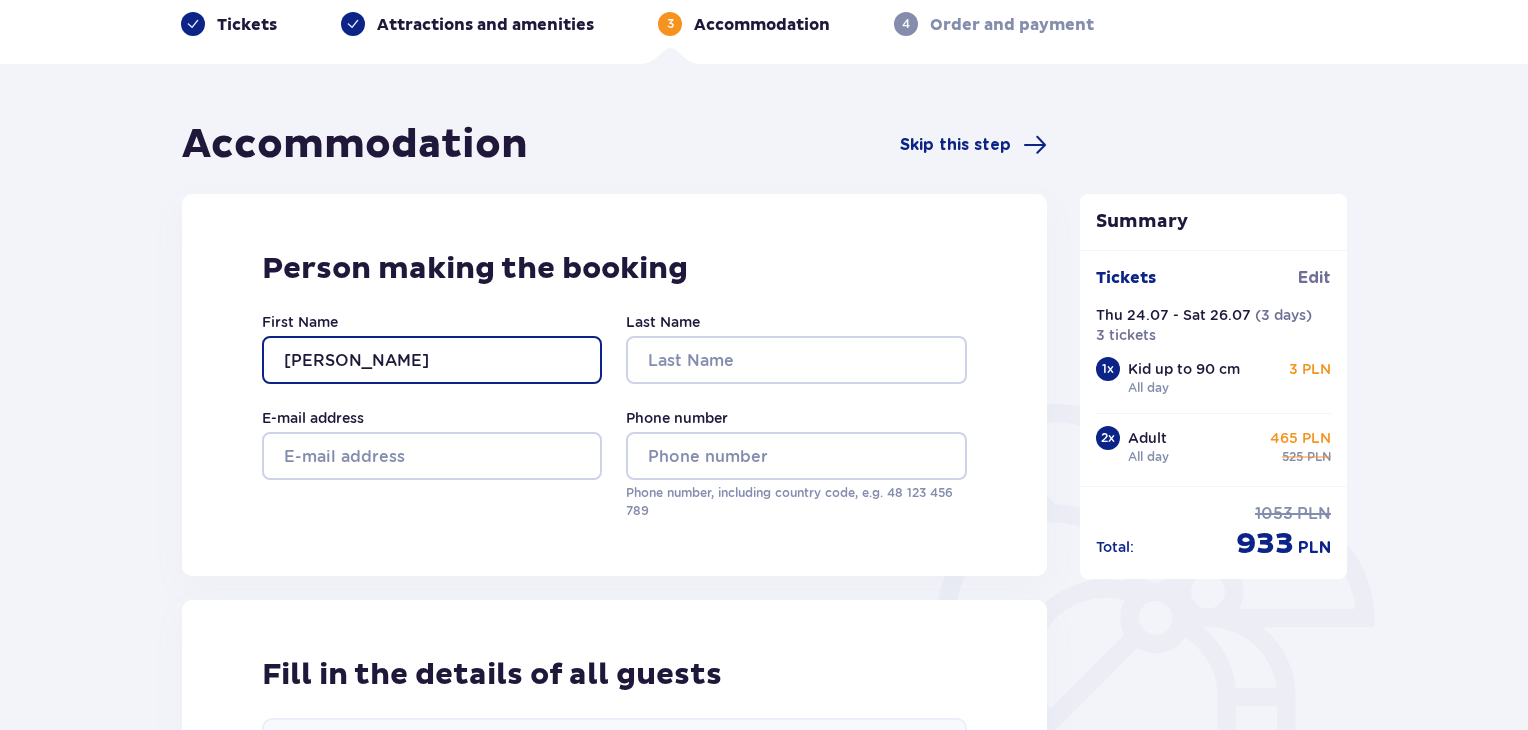 type on "[PERSON_NAME]" 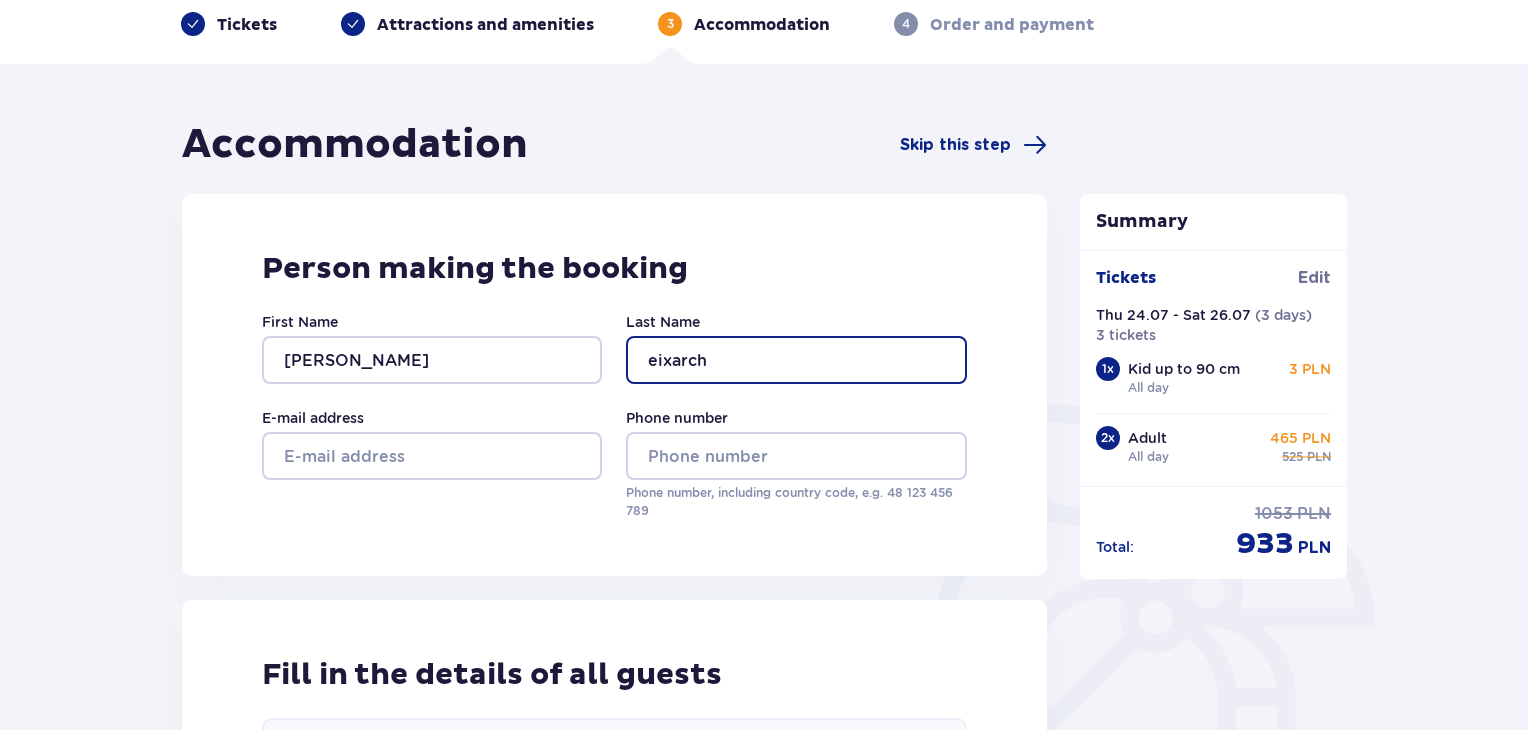type on "eixarch" 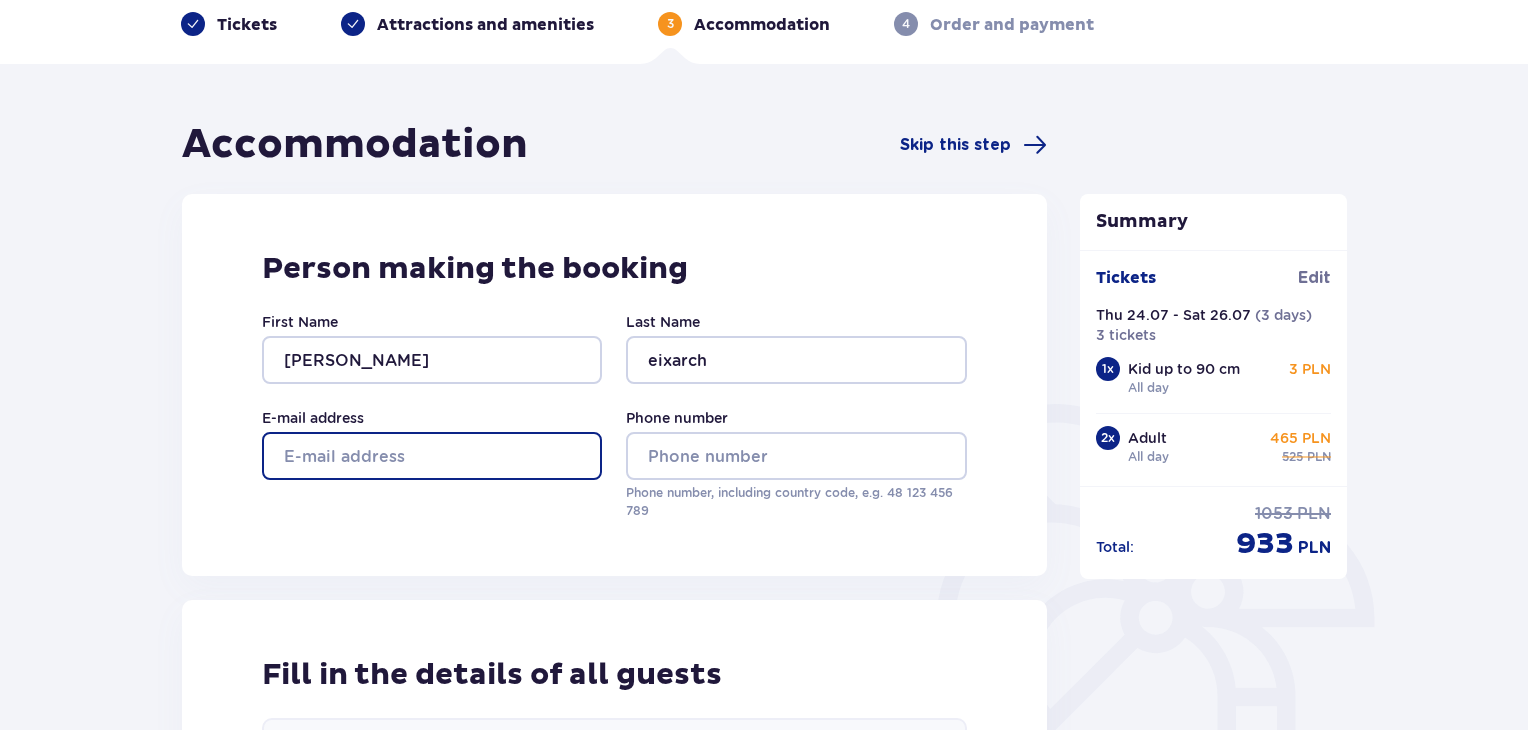 click on "E-mail address" at bounding box center [432, 456] 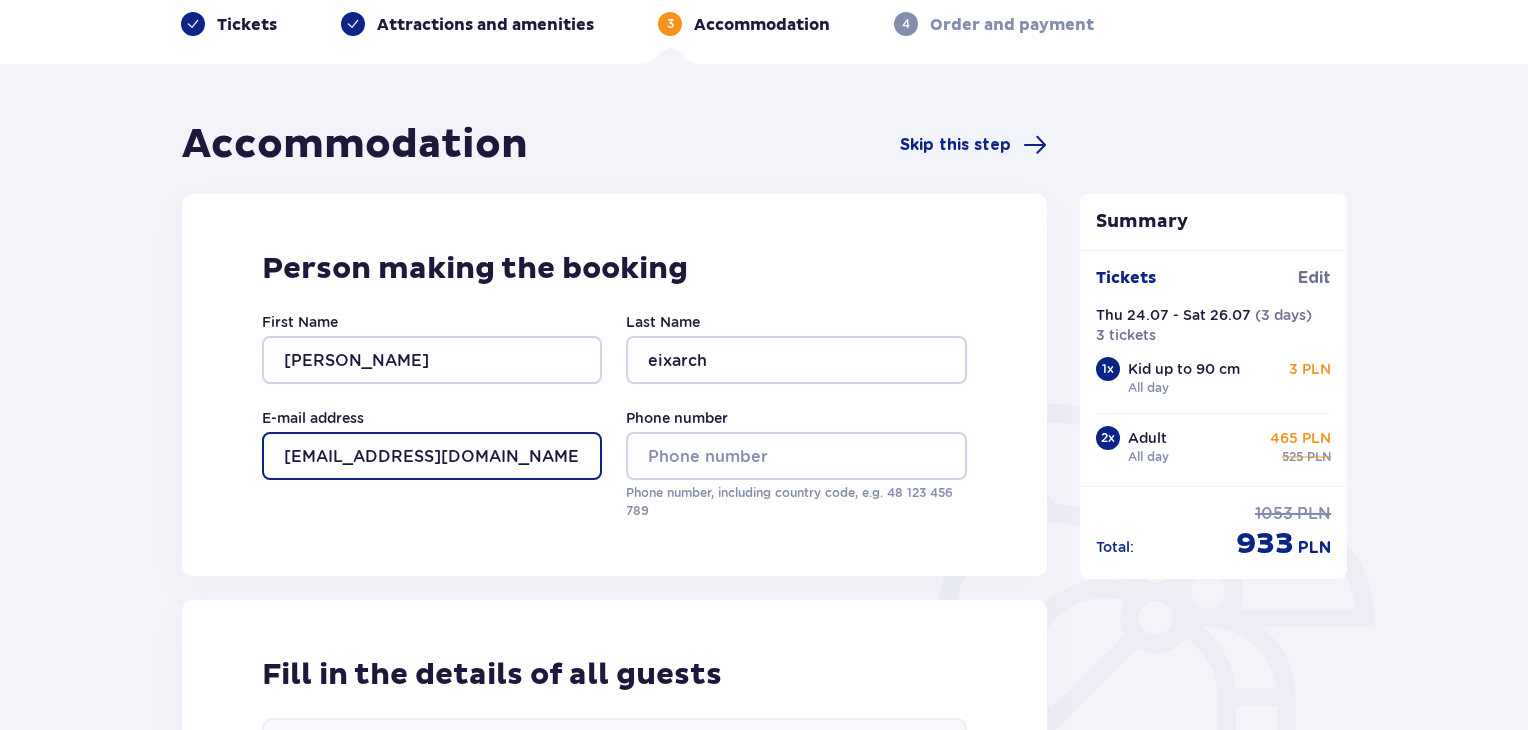 type on "[EMAIL_ADDRESS][DOMAIN_NAME]" 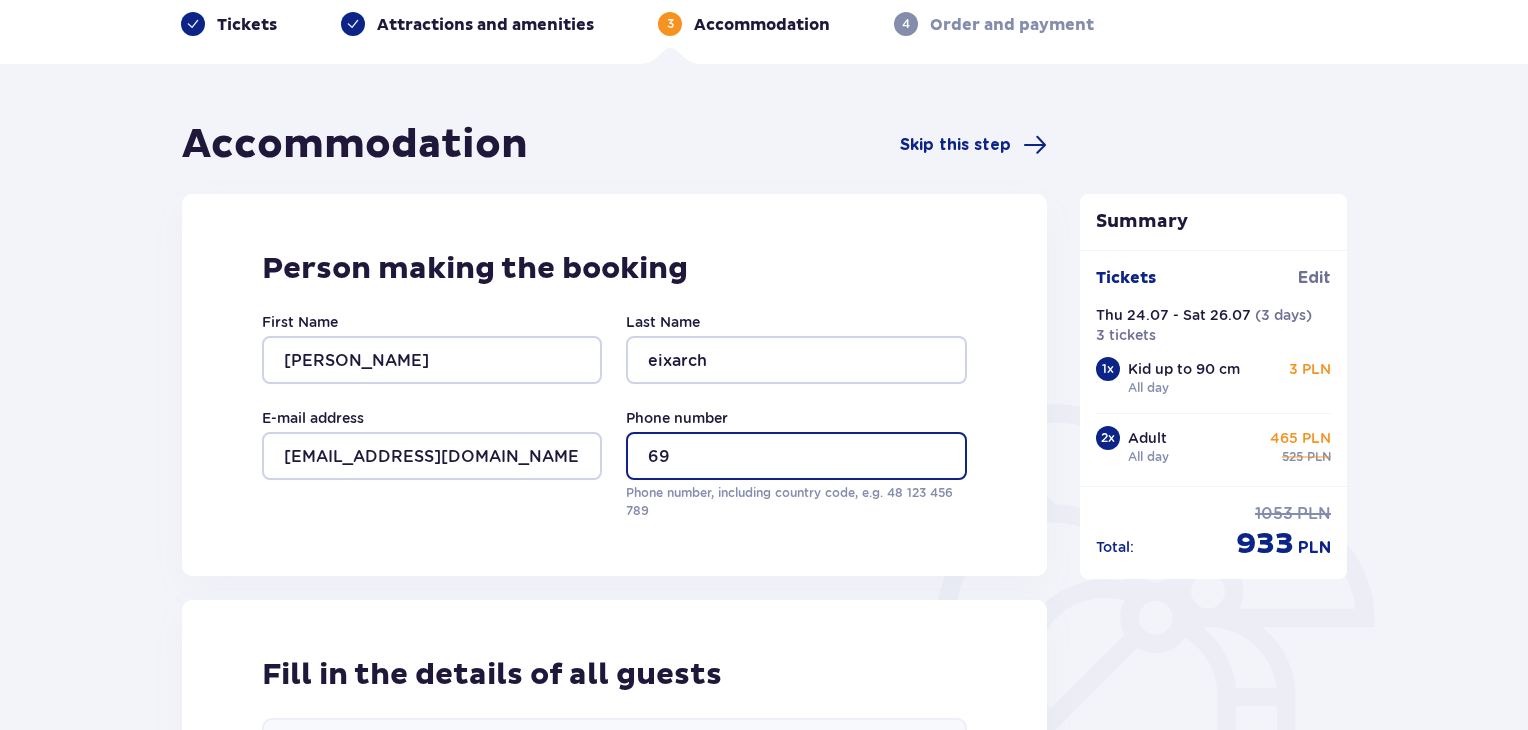 type on "6" 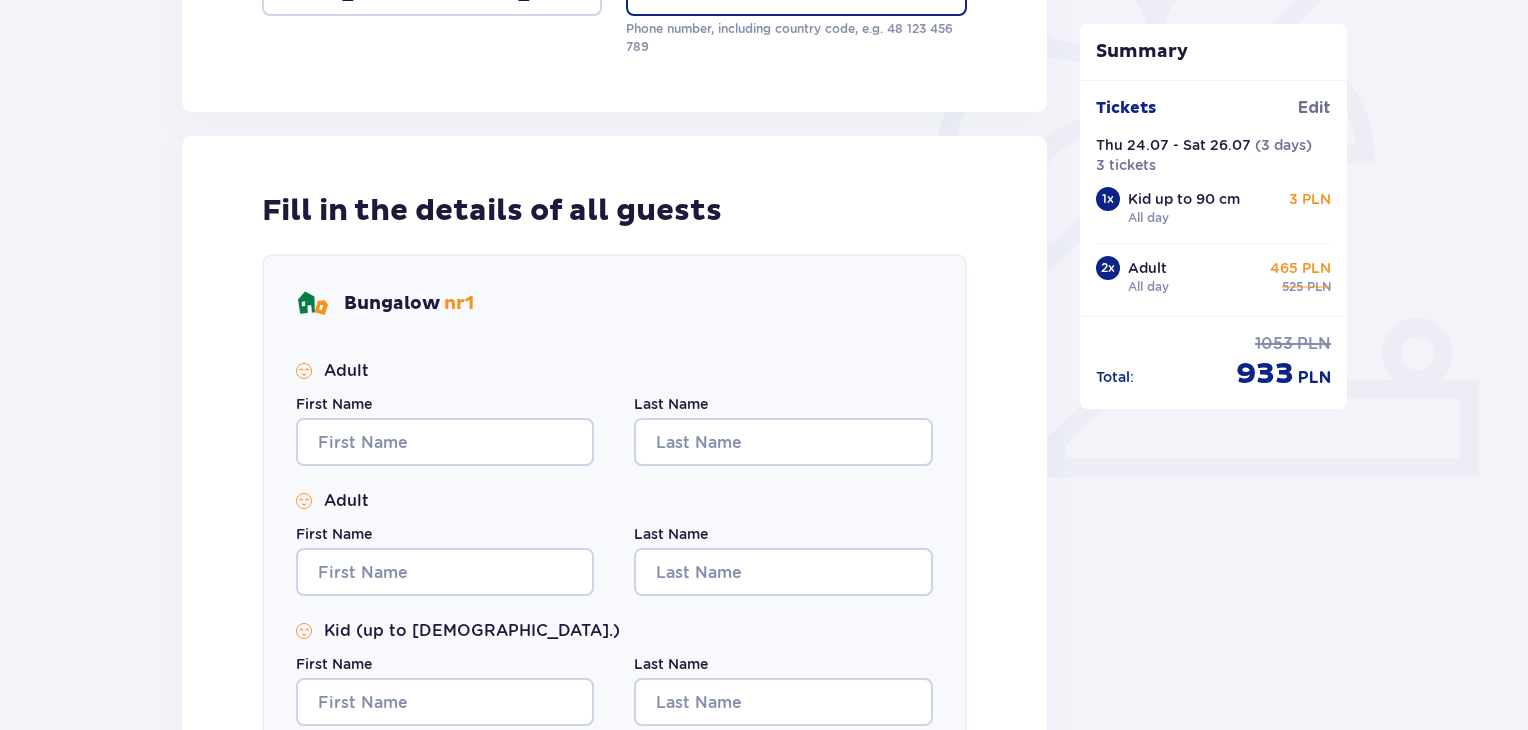 scroll, scrollTop: 556, scrollLeft: 0, axis: vertical 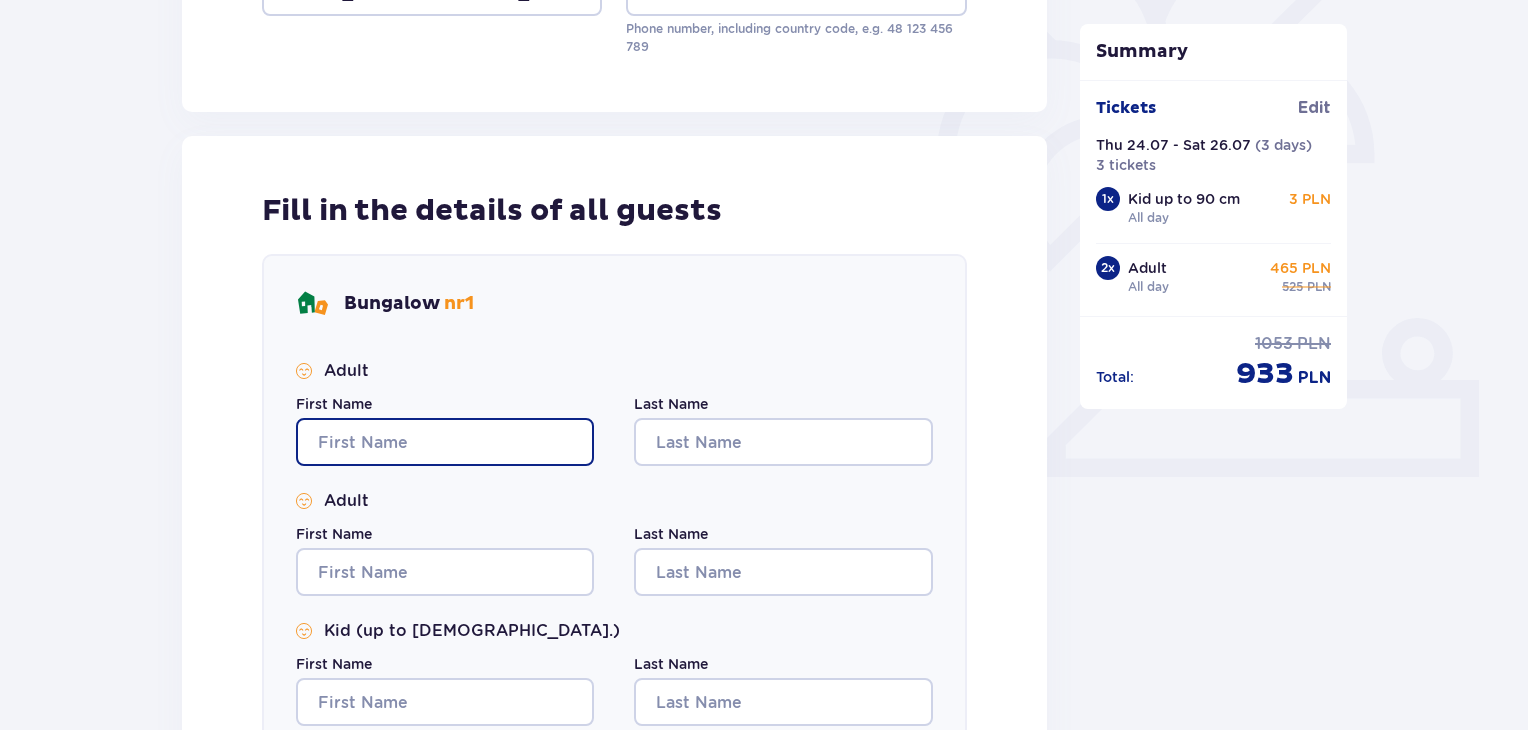 click on "First Name" at bounding box center (445, 442) 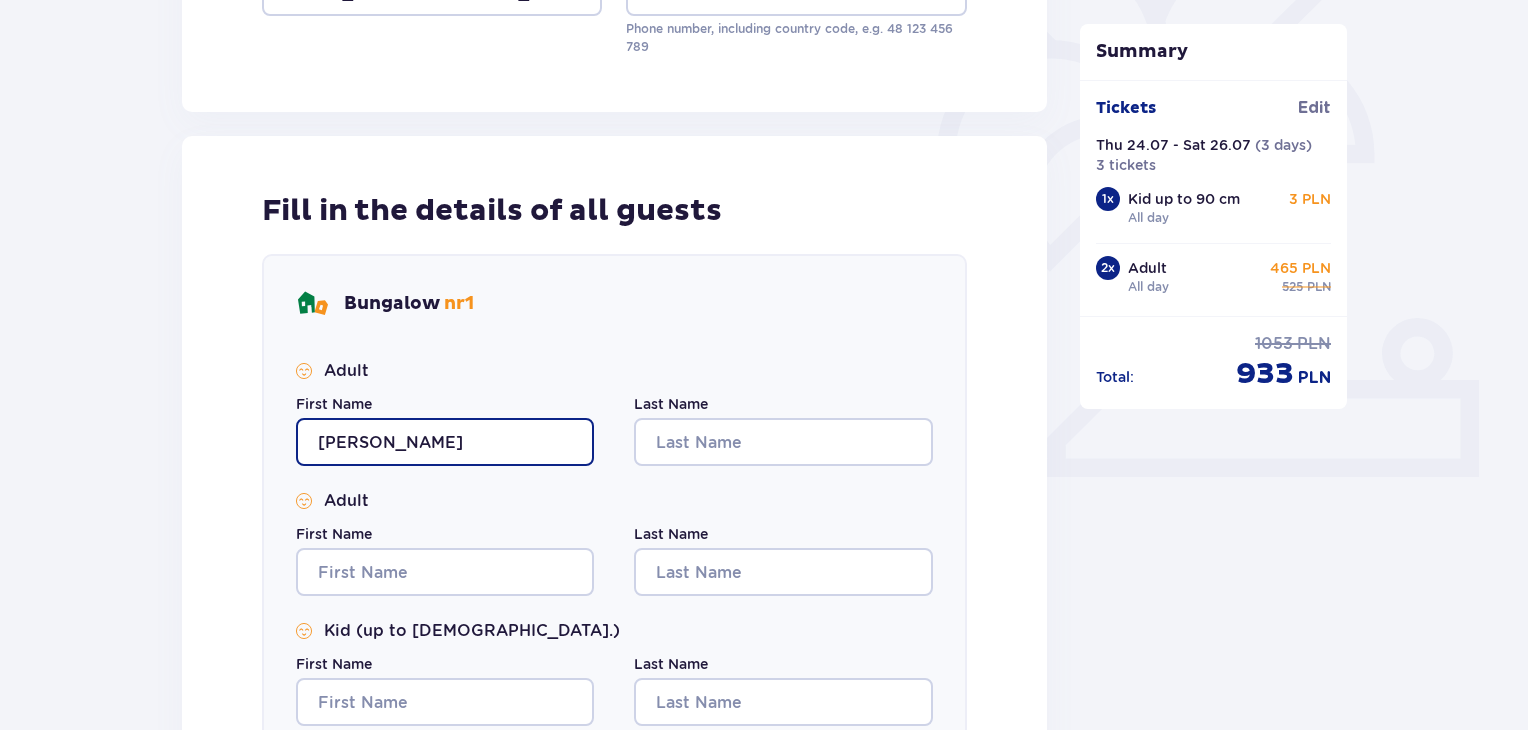 type on "[PERSON_NAME]" 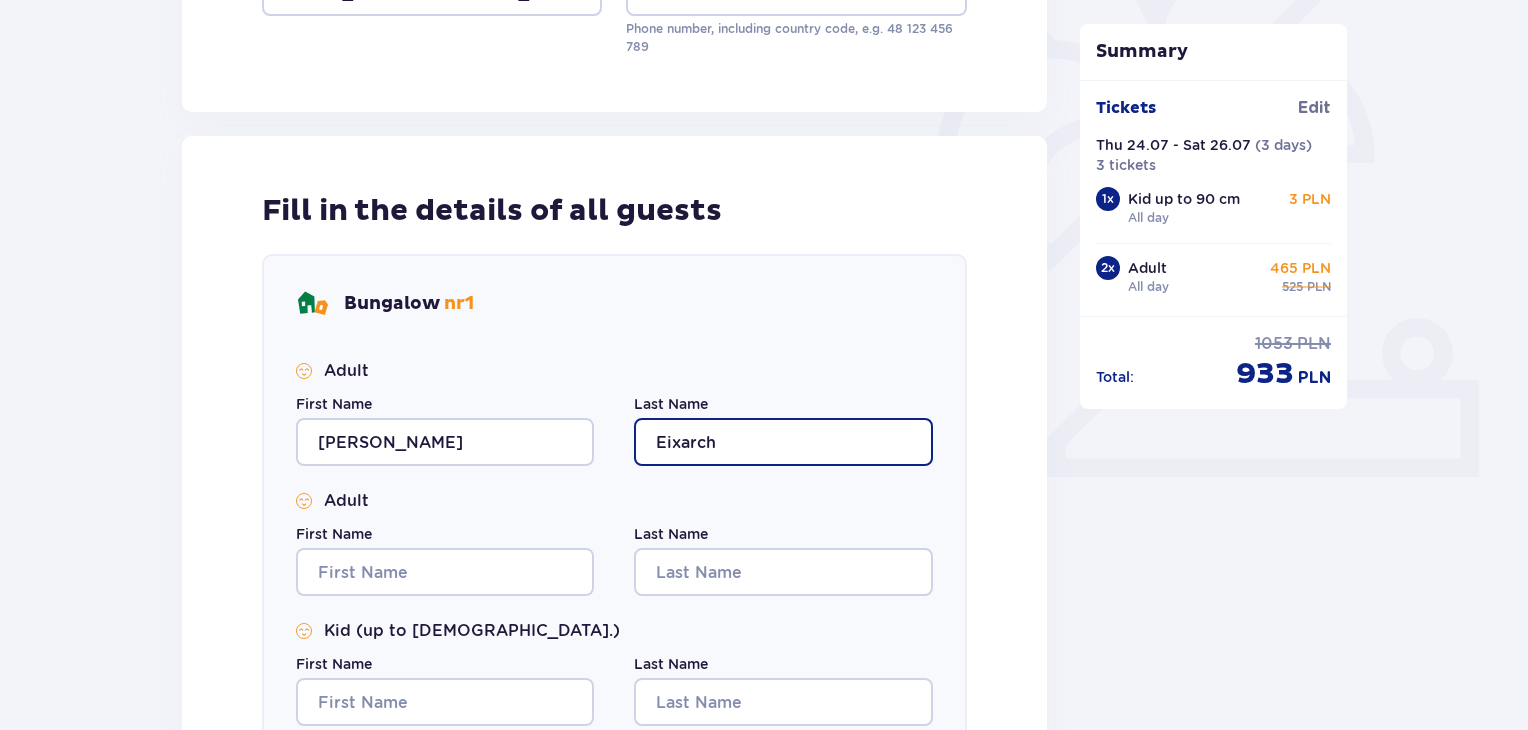 type on "Eixarch" 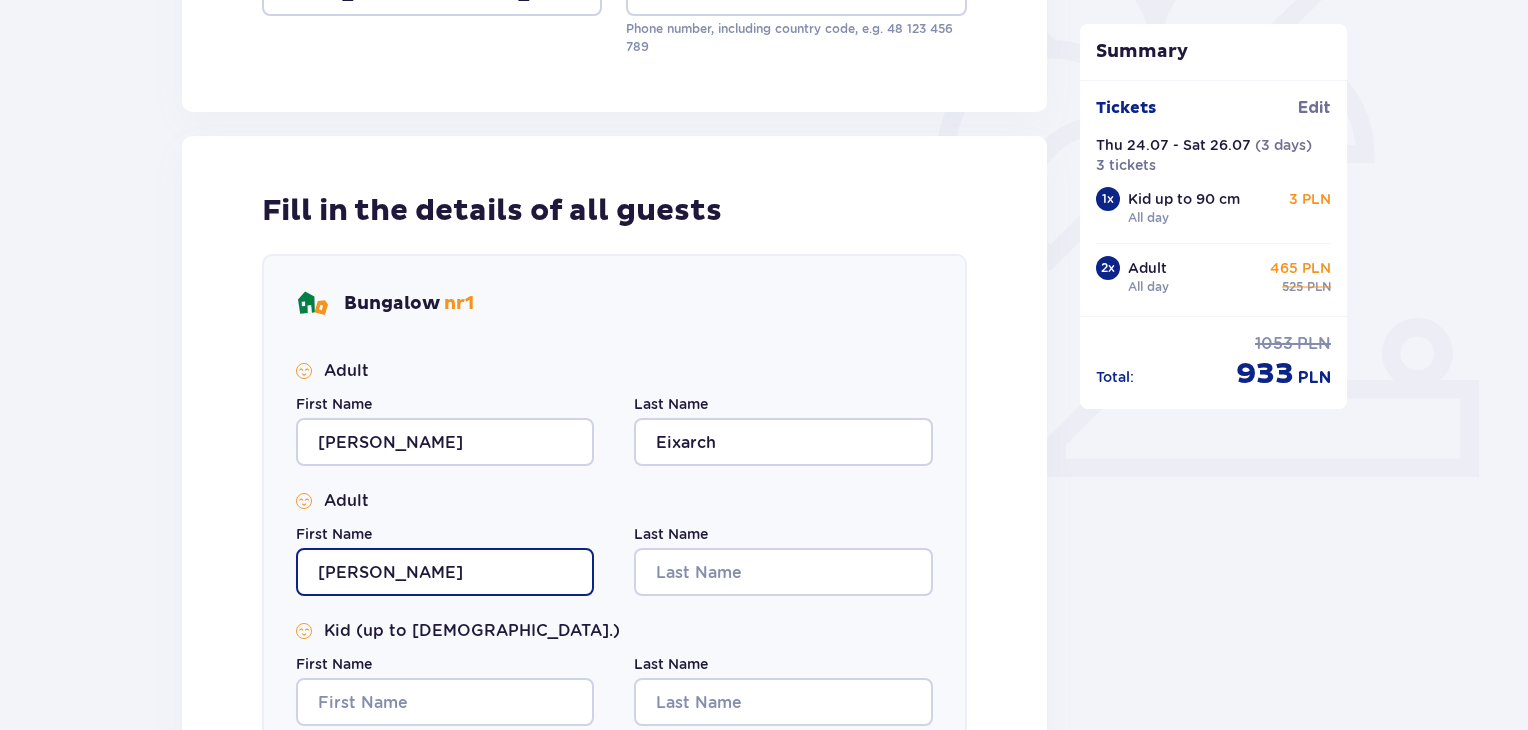 type on "[PERSON_NAME]" 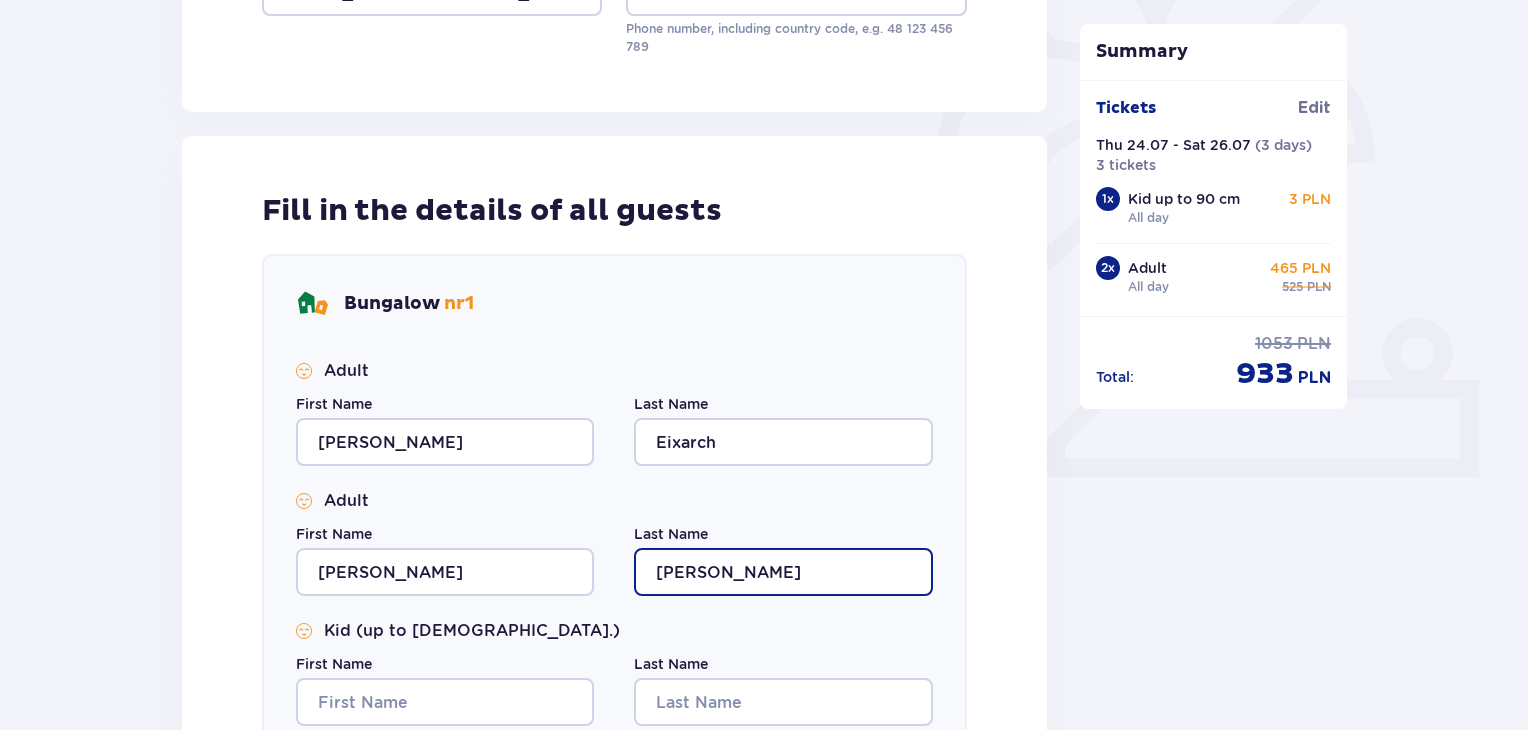 type on "[PERSON_NAME]" 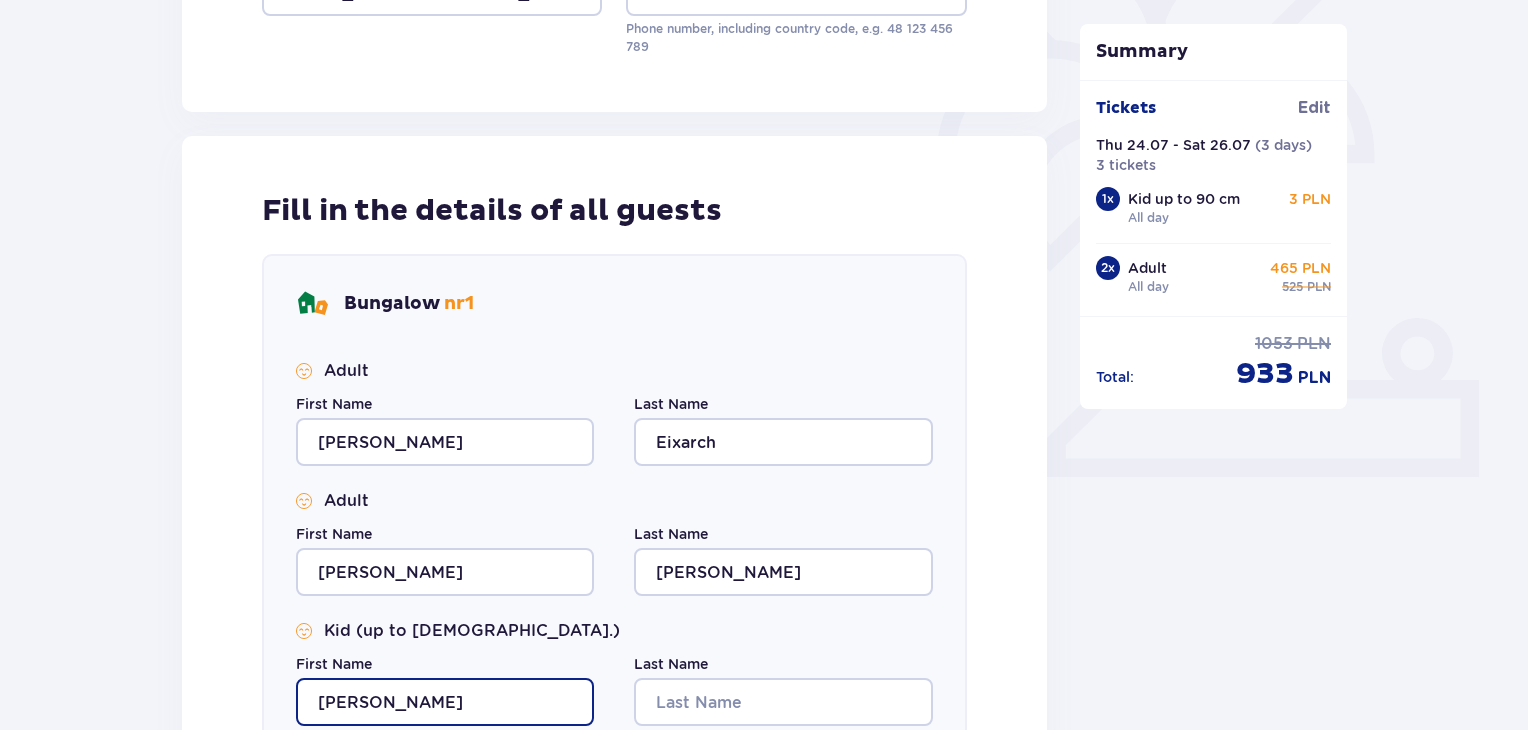 type on "[PERSON_NAME]" 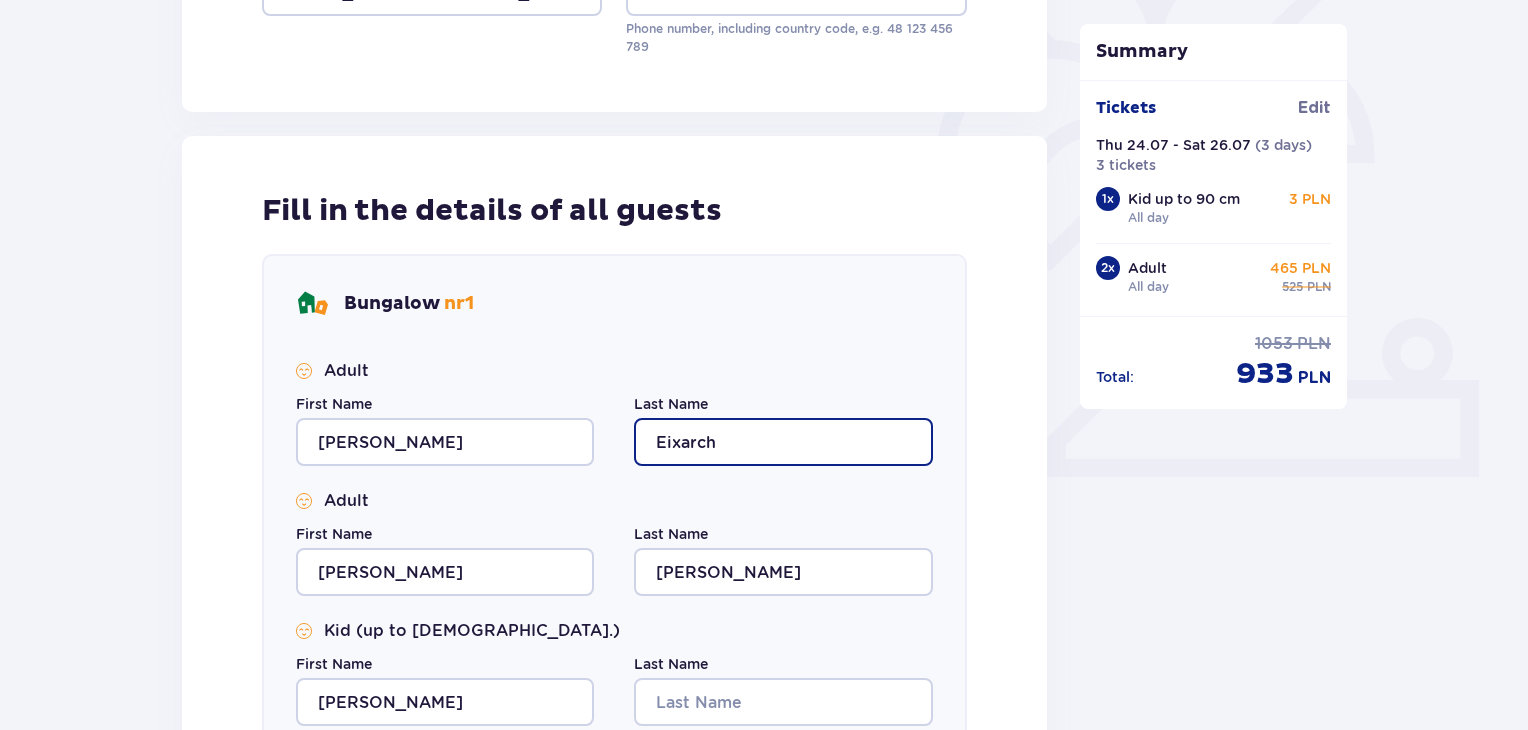 drag, startPoint x: 749, startPoint y: 438, endPoint x: 730, endPoint y: 429, distance: 21.023796 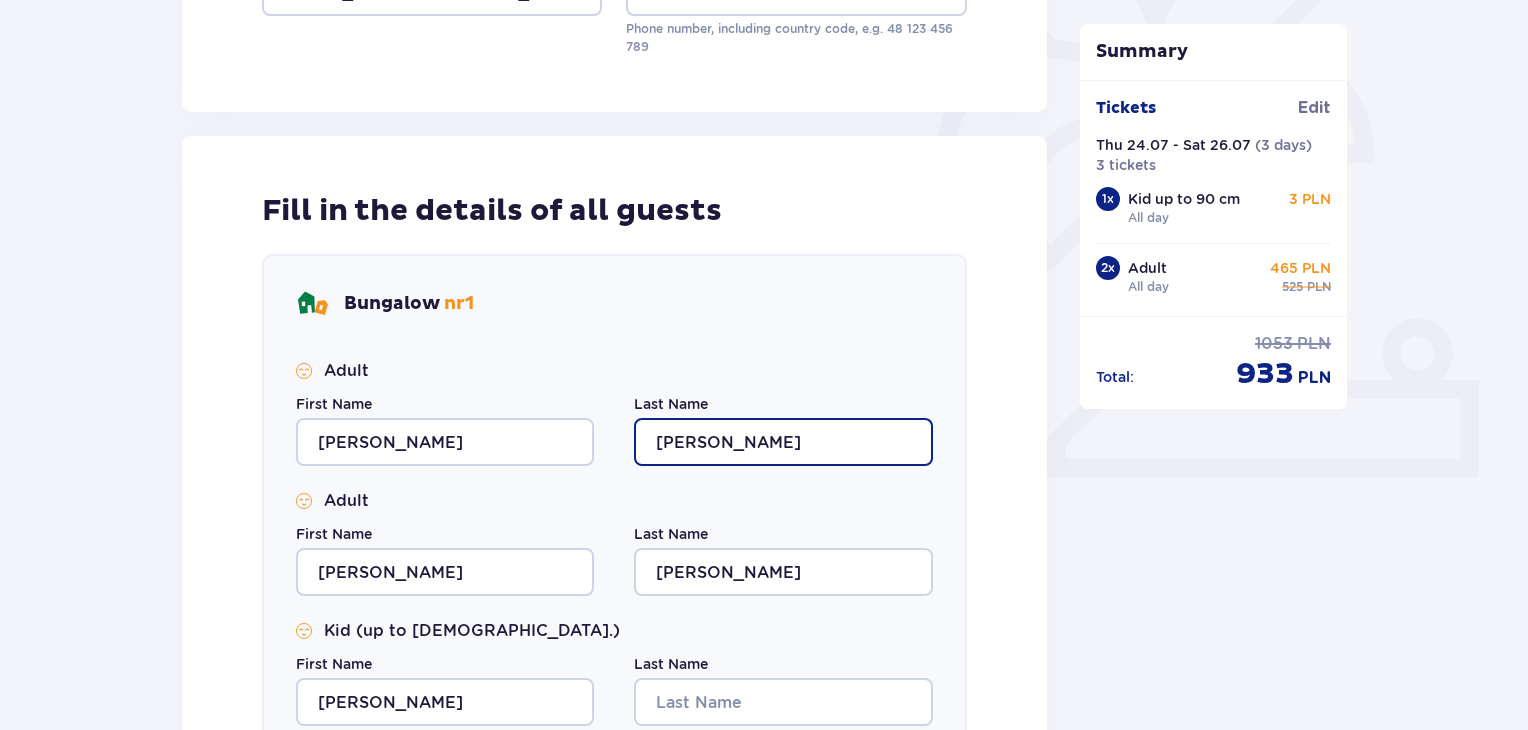 type on "[PERSON_NAME]" 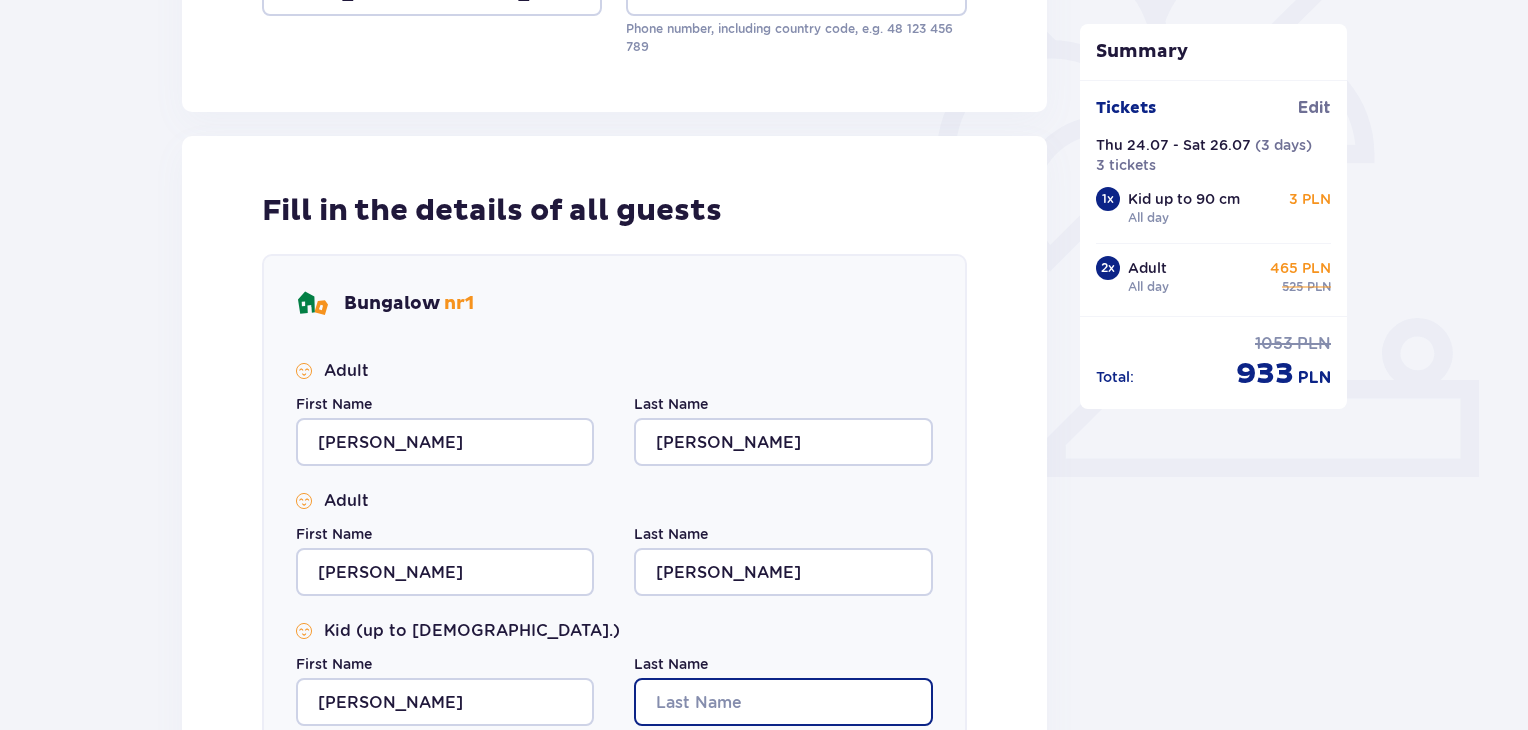 click on "Last Name" at bounding box center (783, 702) 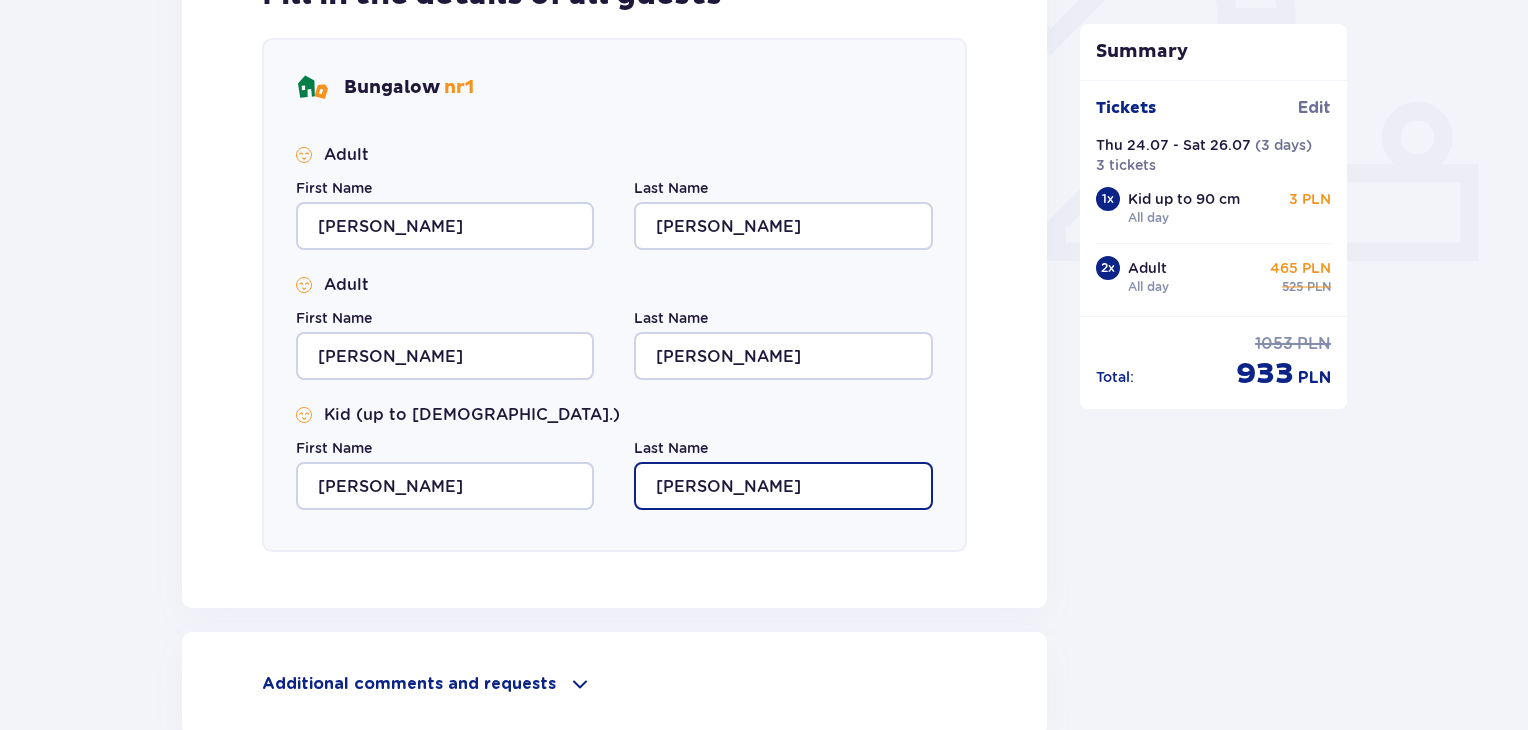 scroll, scrollTop: 969, scrollLeft: 0, axis: vertical 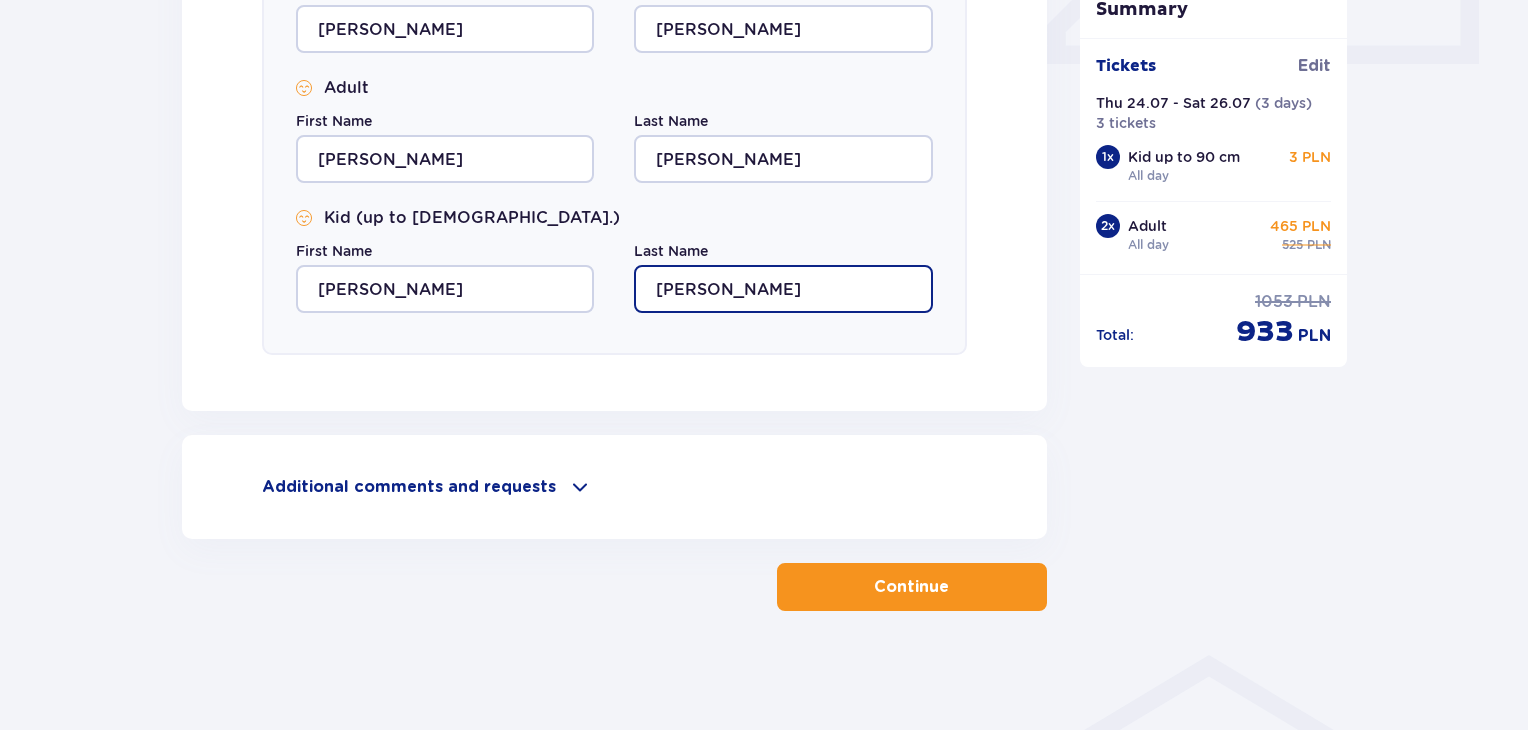 type on "[PERSON_NAME]" 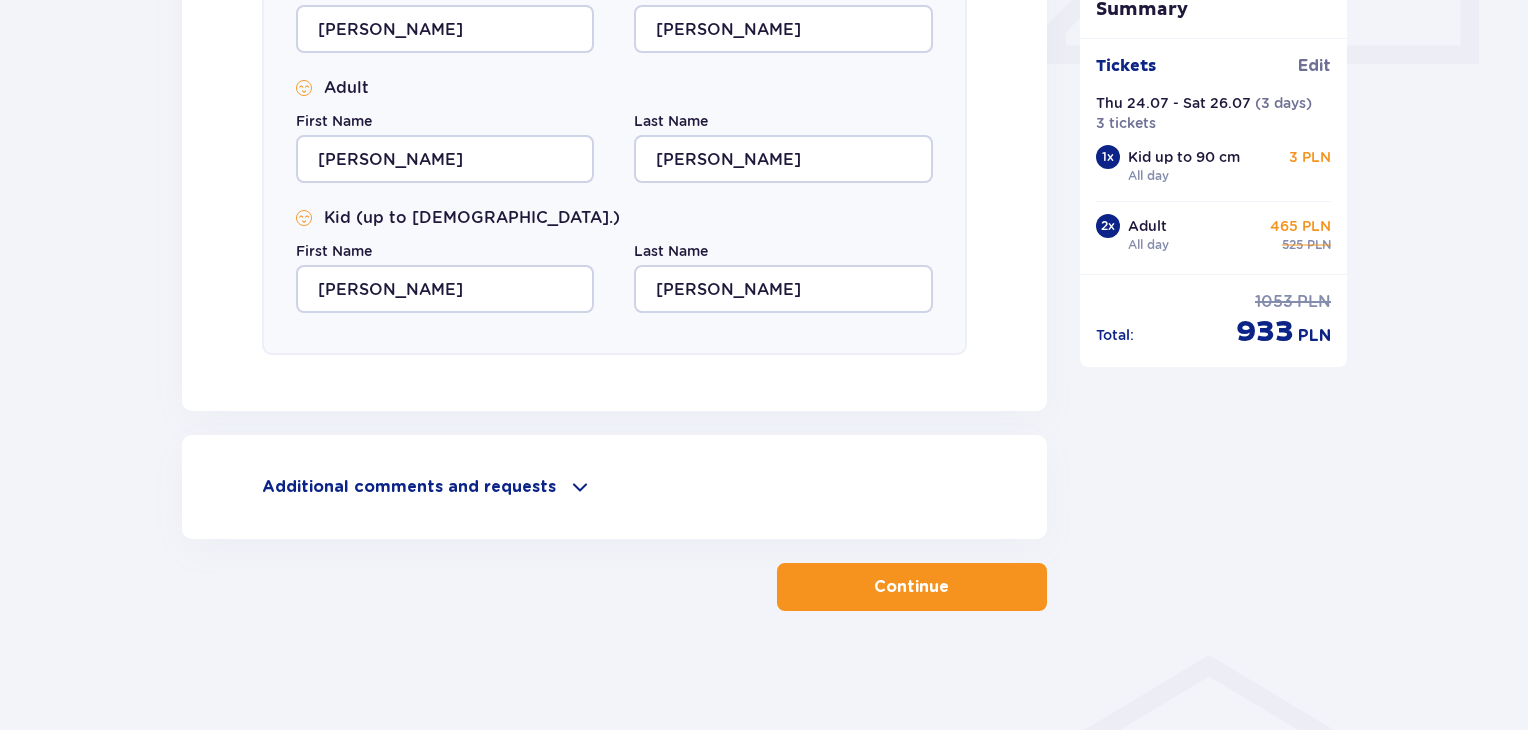 click on "Additional comments and requests" at bounding box center (409, 487) 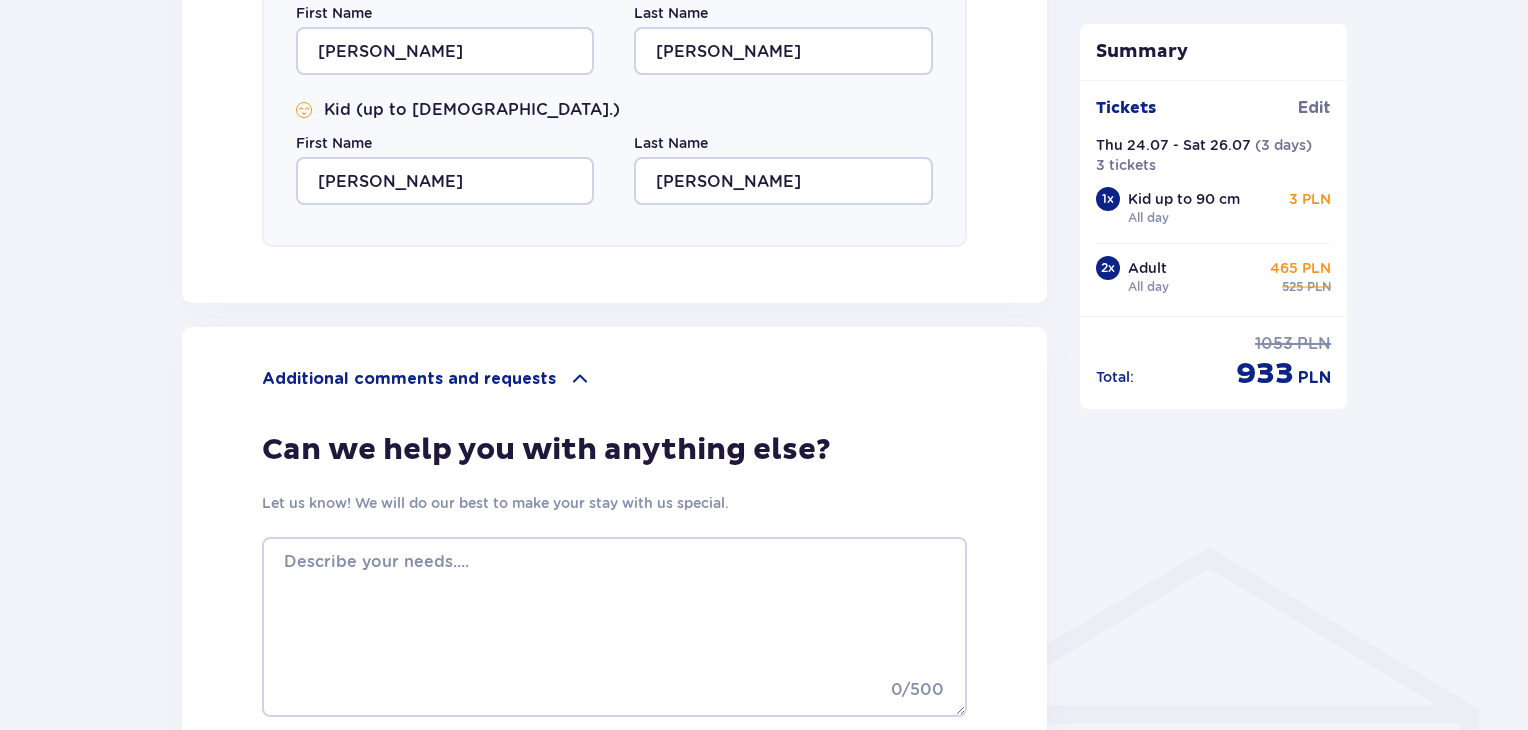 scroll, scrollTop: 1080, scrollLeft: 0, axis: vertical 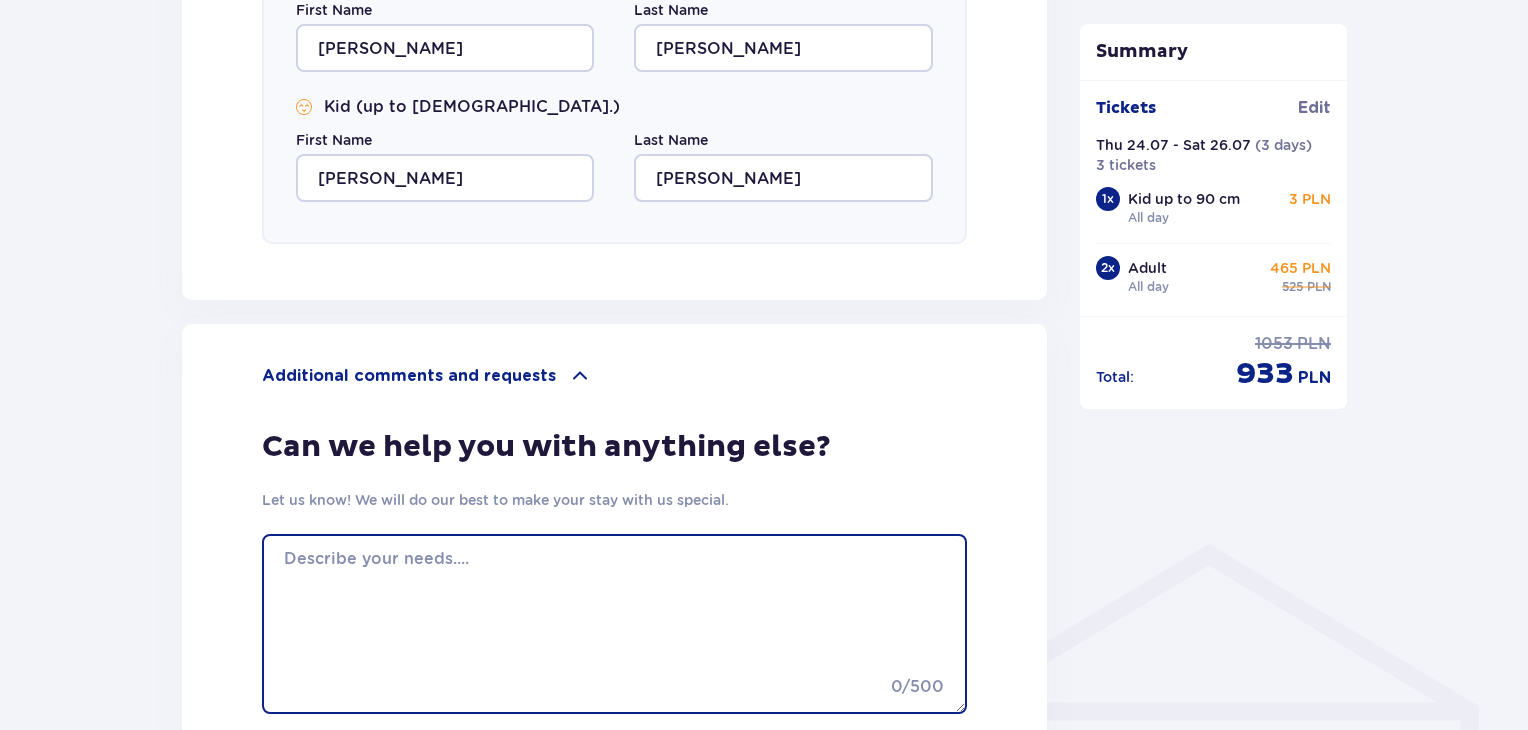 click at bounding box center [614, 624] 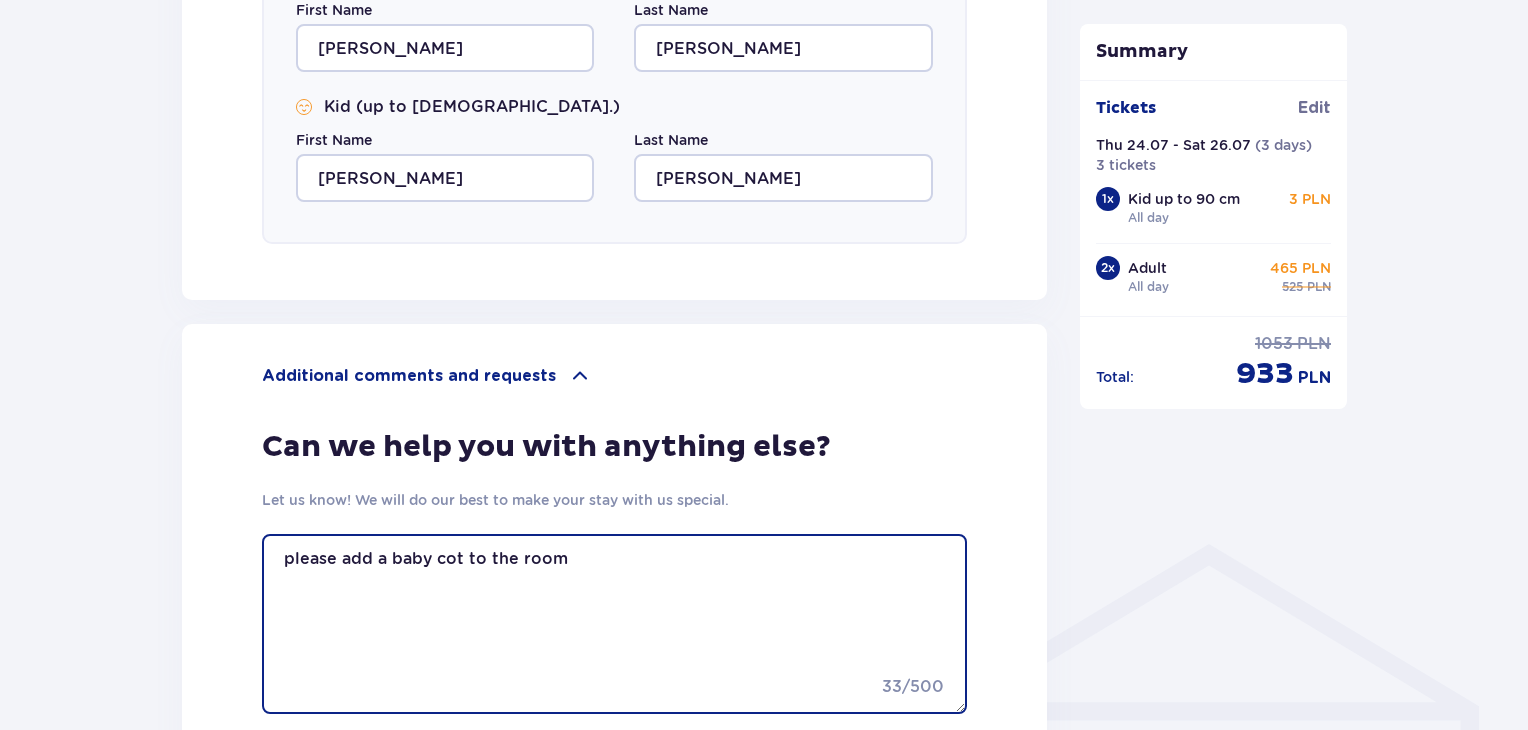 scroll, scrollTop: 1300, scrollLeft: 0, axis: vertical 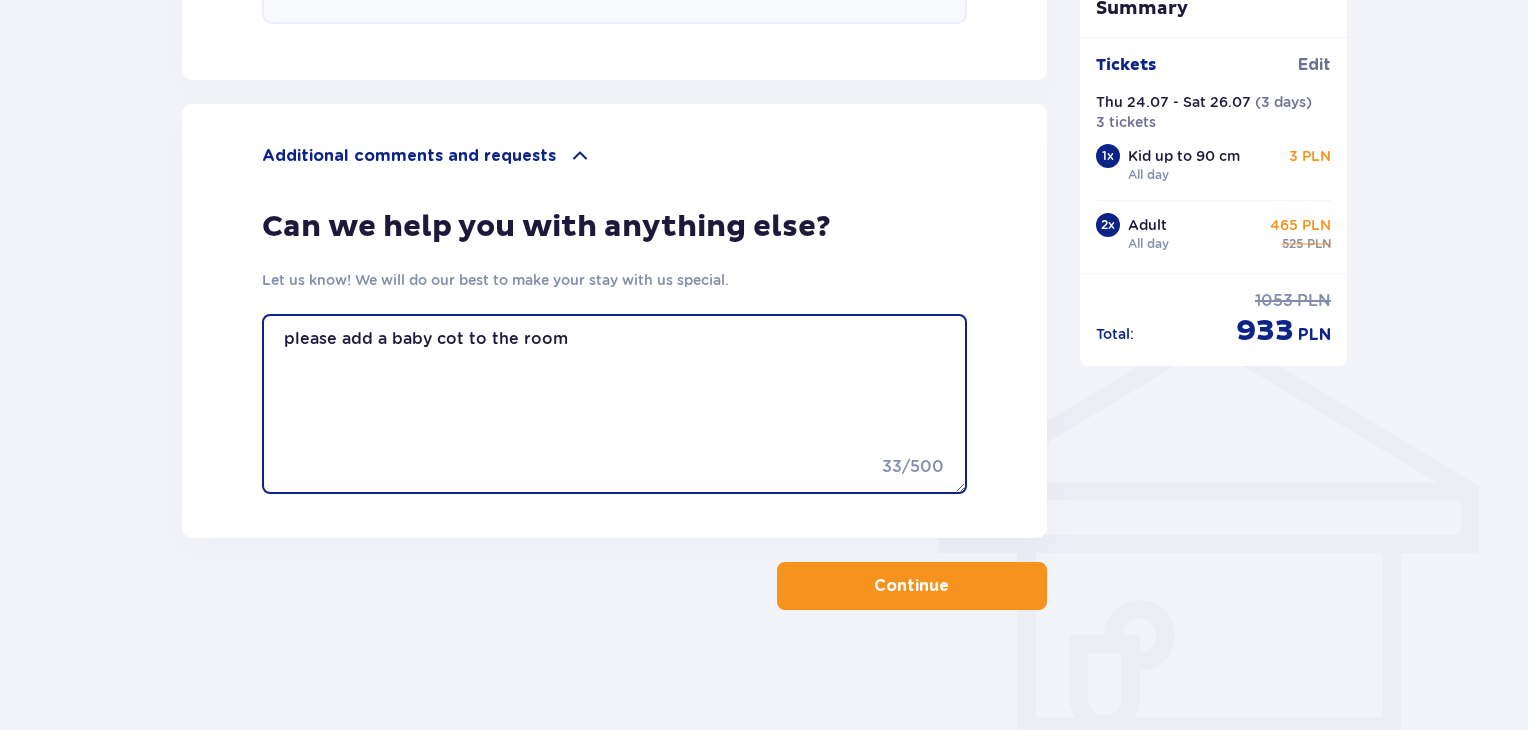 type on "please add a baby cot to the room" 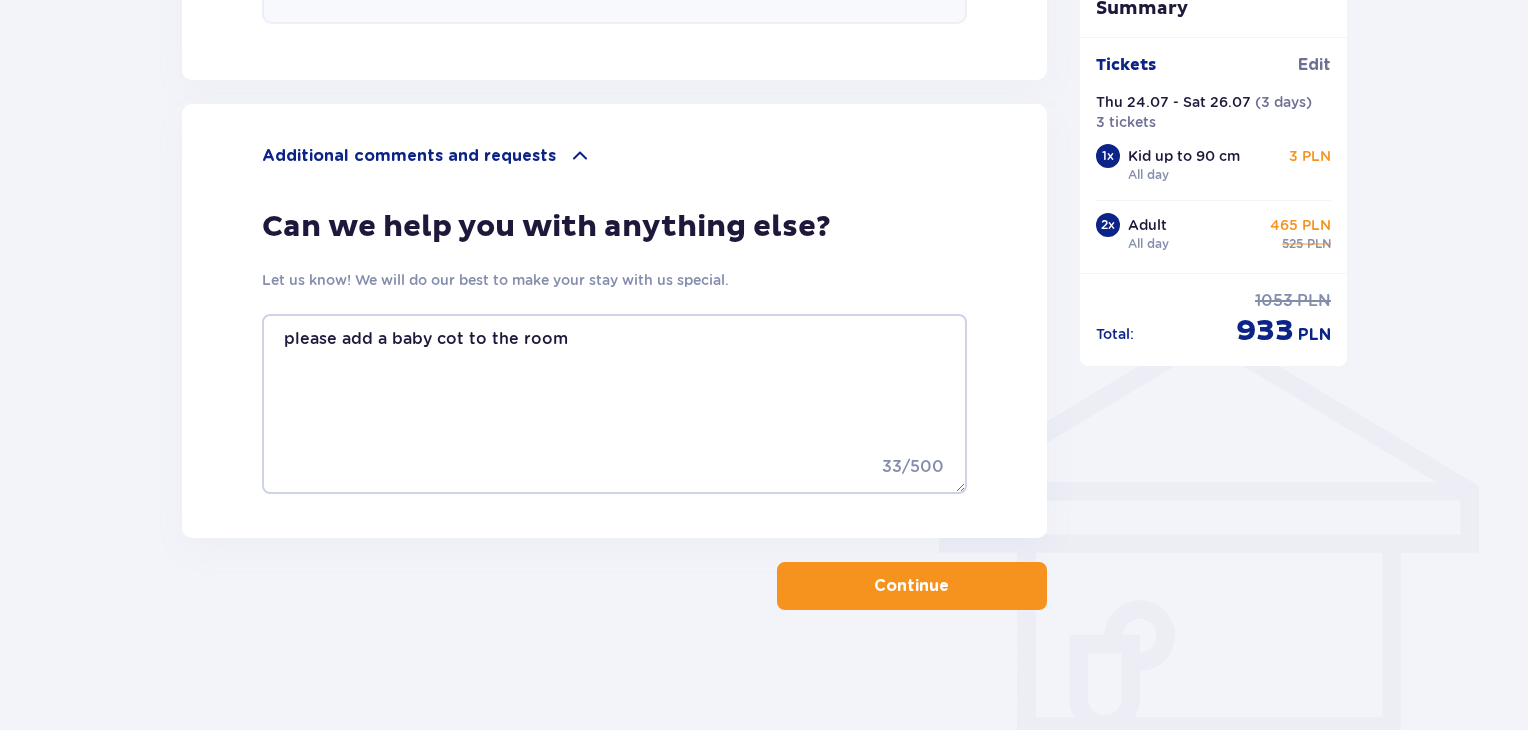 click on "Continue" at bounding box center (911, 586) 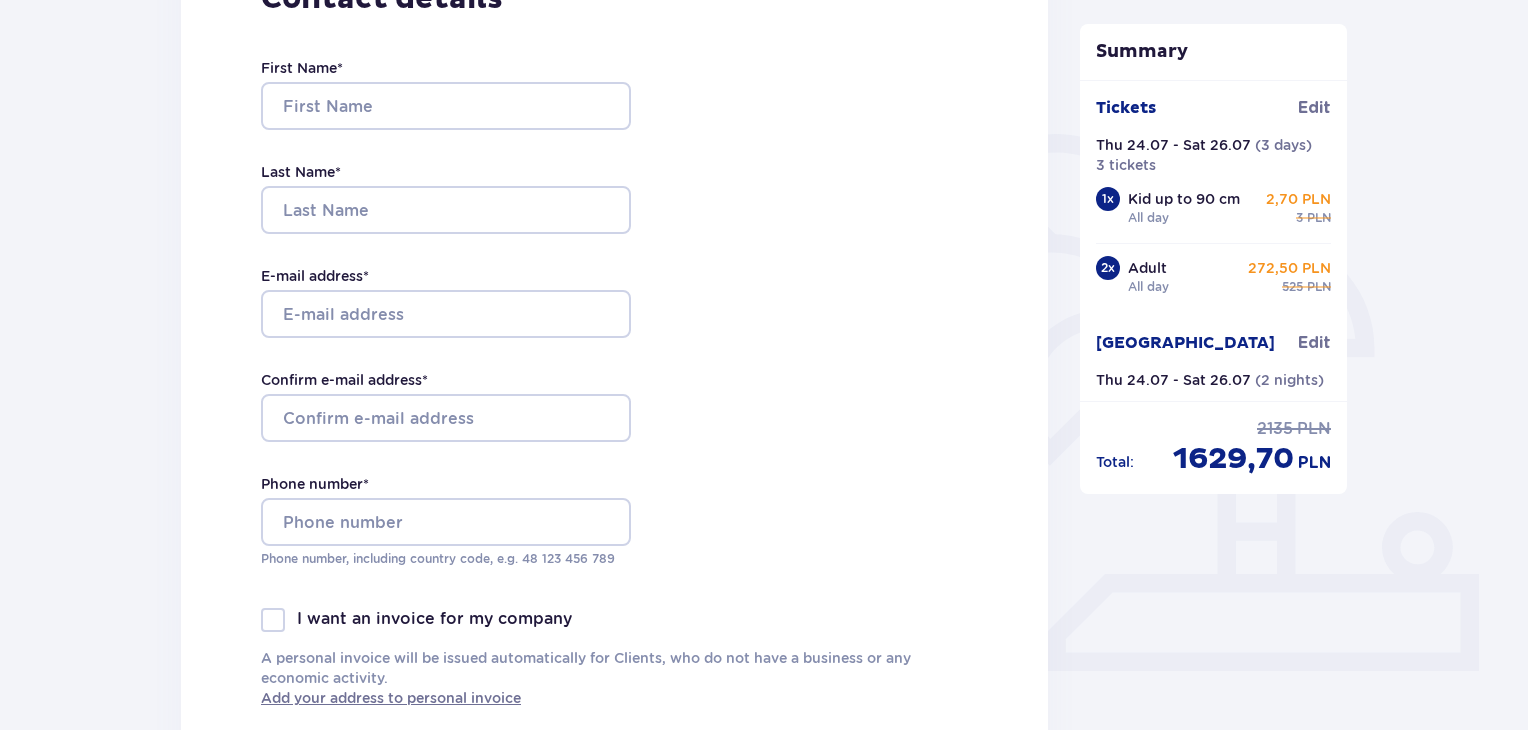 scroll, scrollTop: 367, scrollLeft: 0, axis: vertical 